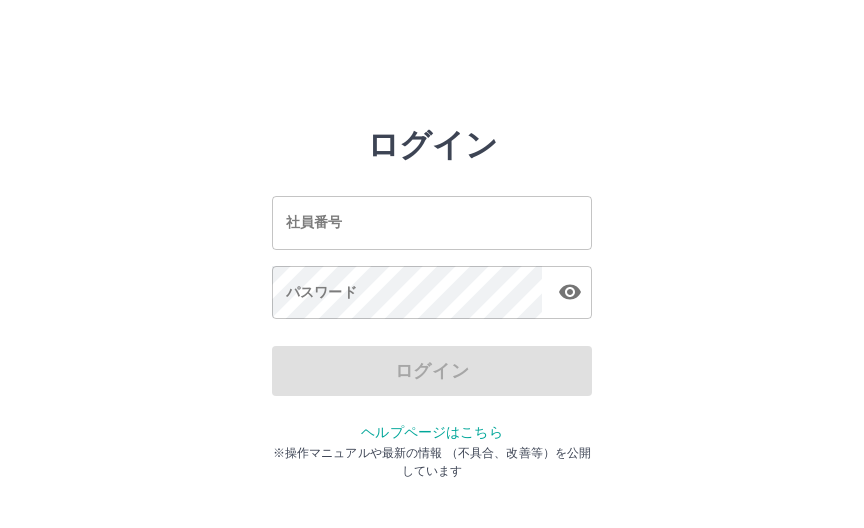 scroll, scrollTop: 0, scrollLeft: 0, axis: both 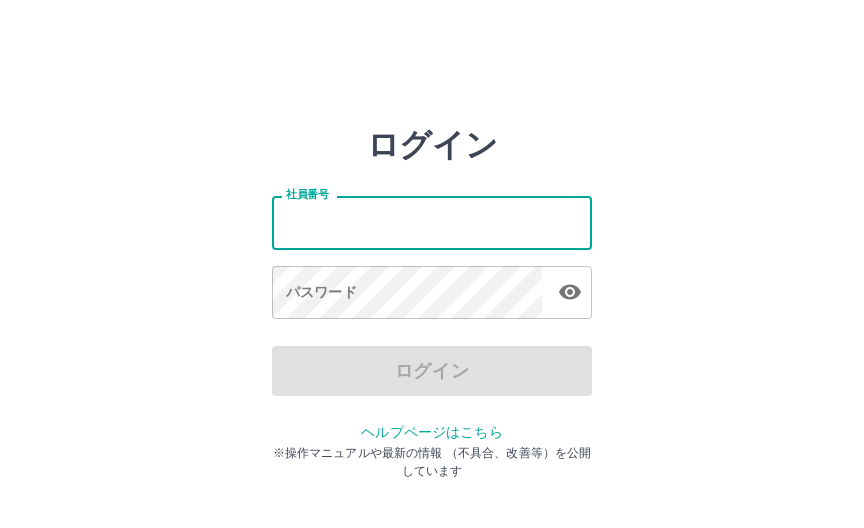 type on "*******" 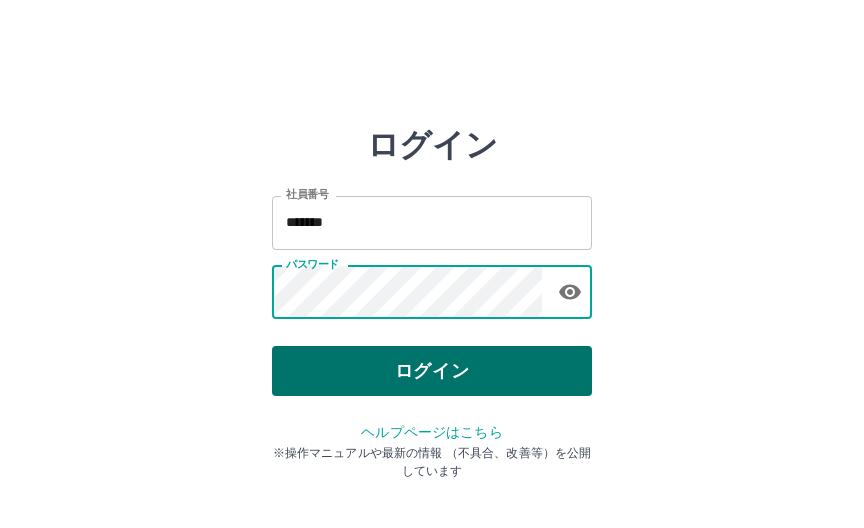 click on "ログイン" at bounding box center (432, 371) 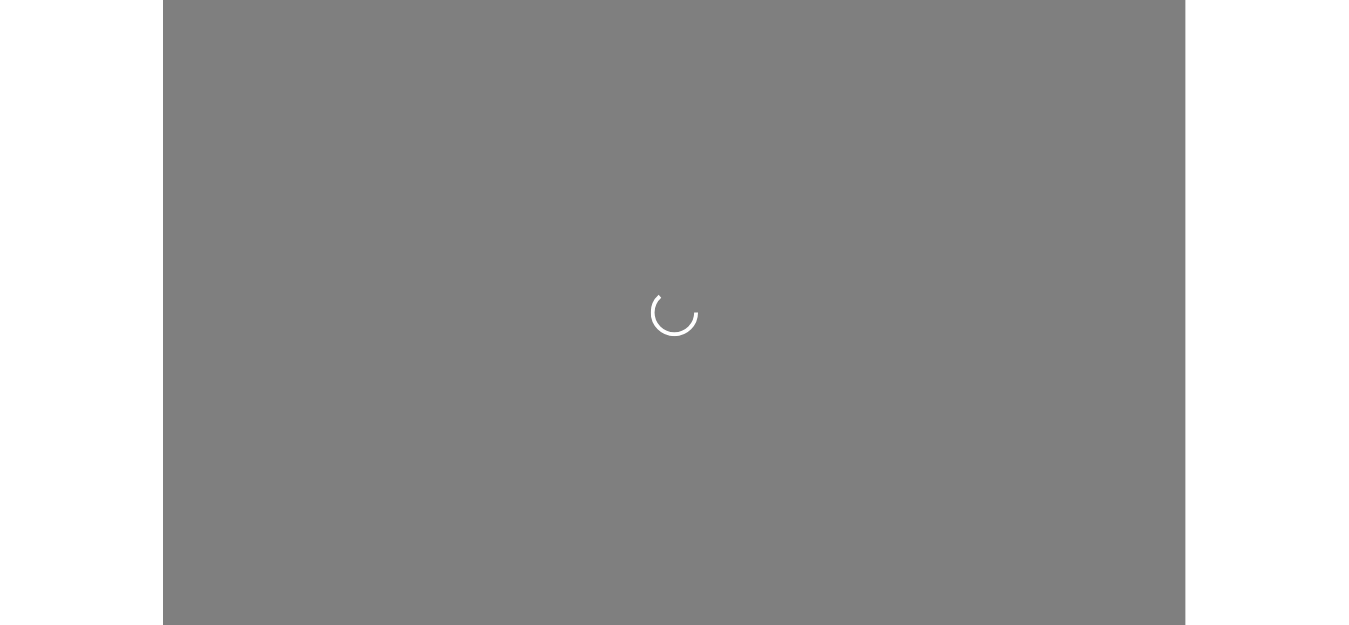 scroll, scrollTop: 0, scrollLeft: 0, axis: both 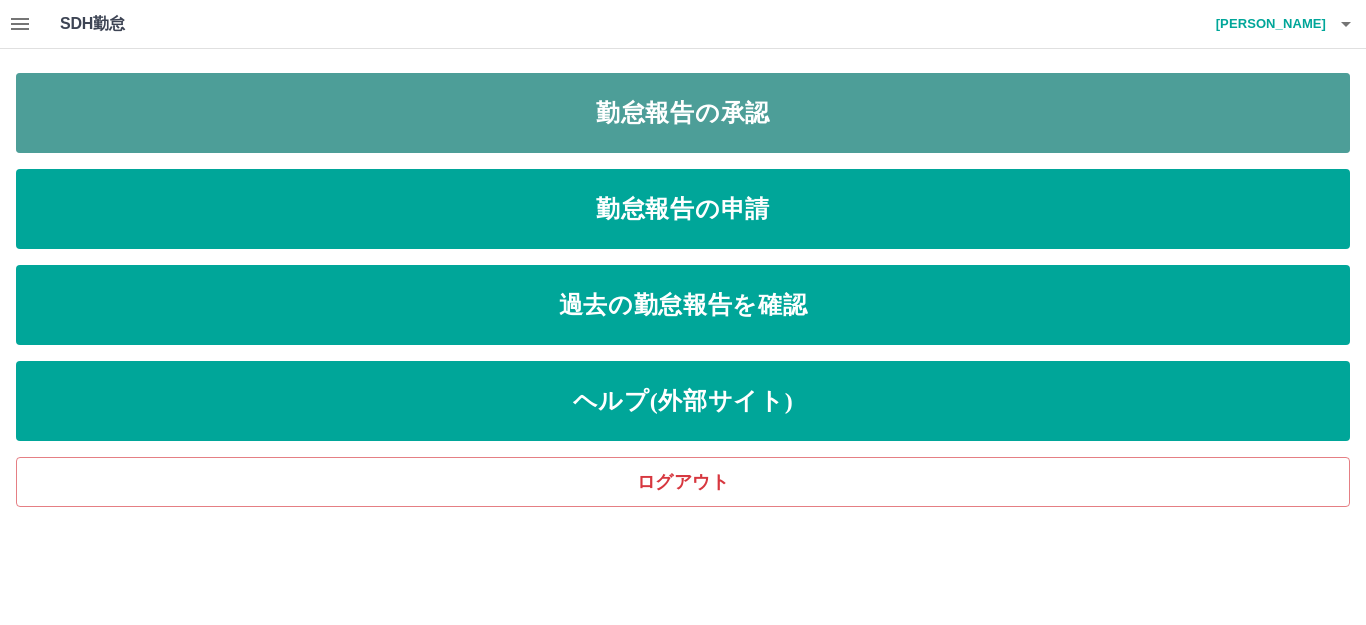 click on "勤怠報告の承認" at bounding box center (683, 113) 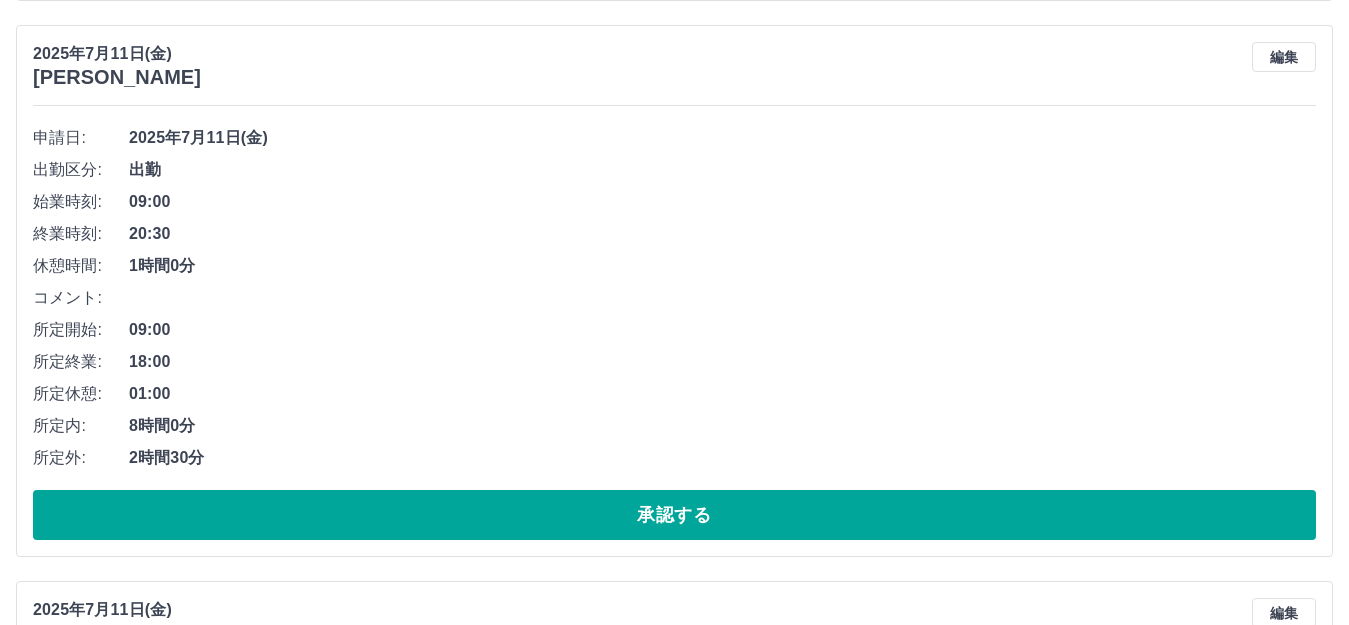 scroll, scrollTop: 2400, scrollLeft: 0, axis: vertical 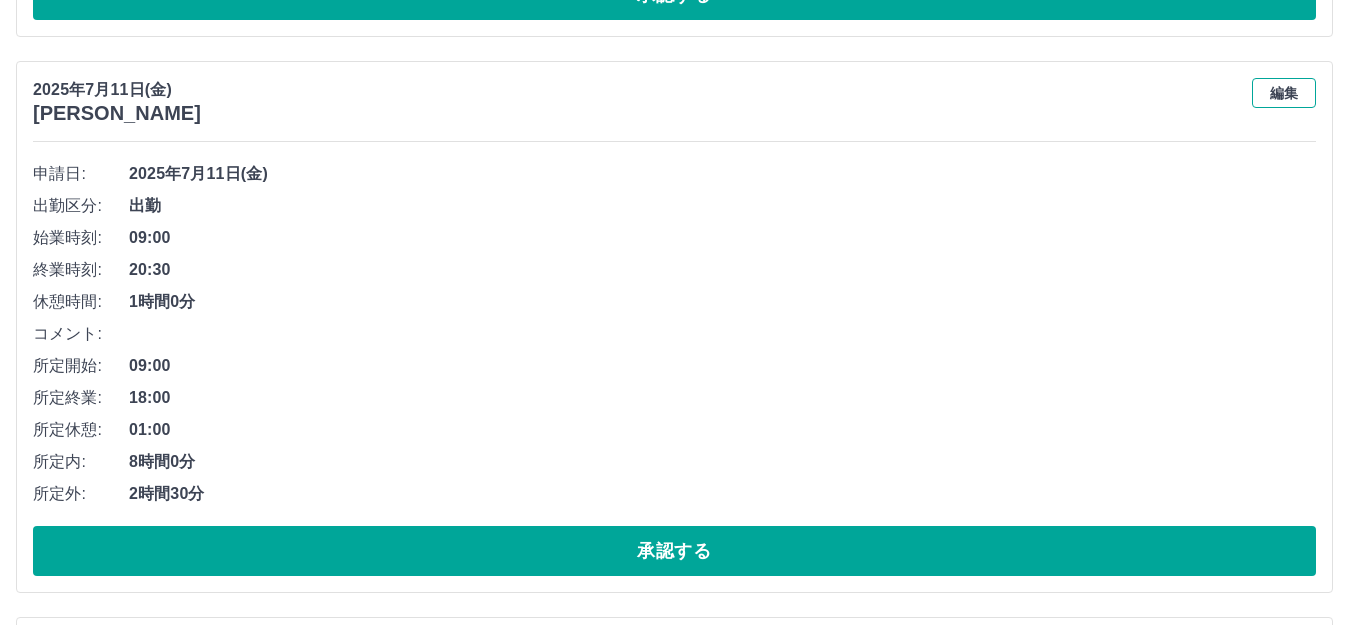 click on "編集" at bounding box center (1284, 93) 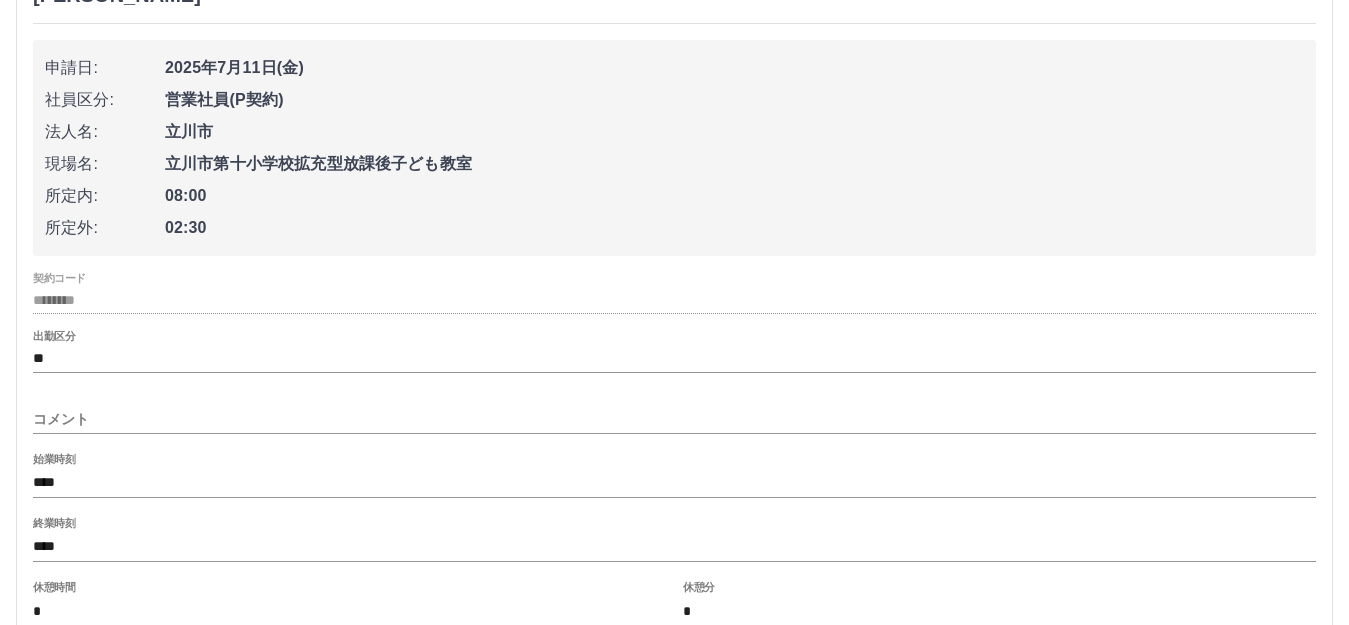 scroll, scrollTop: 2600, scrollLeft: 0, axis: vertical 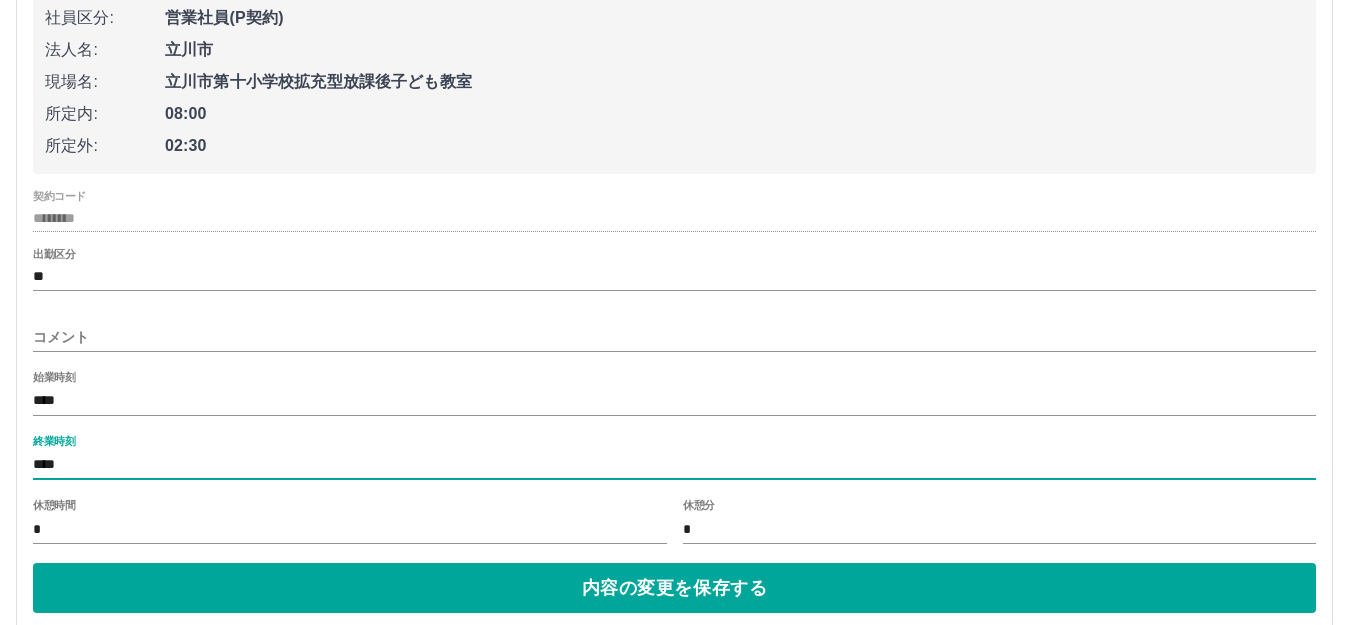 drag, startPoint x: 104, startPoint y: 461, endPoint x: 47, endPoint y: 459, distance: 57.035076 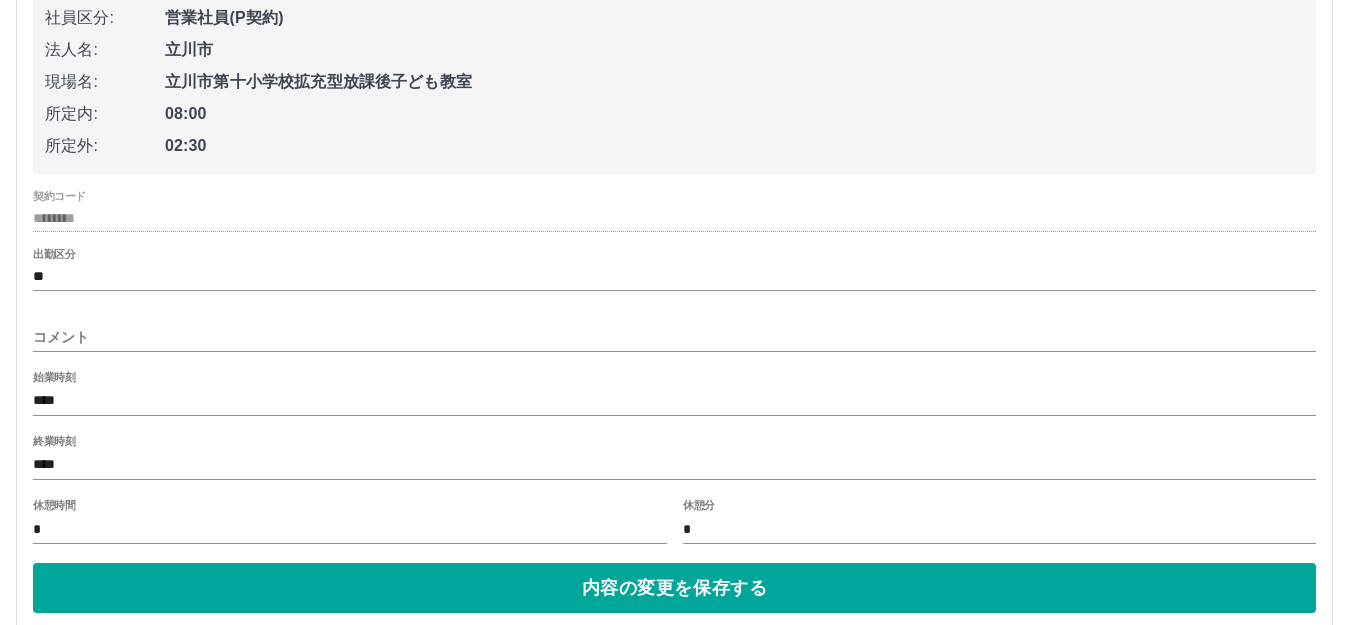 click on "始業時刻 ****" at bounding box center [674, 395] 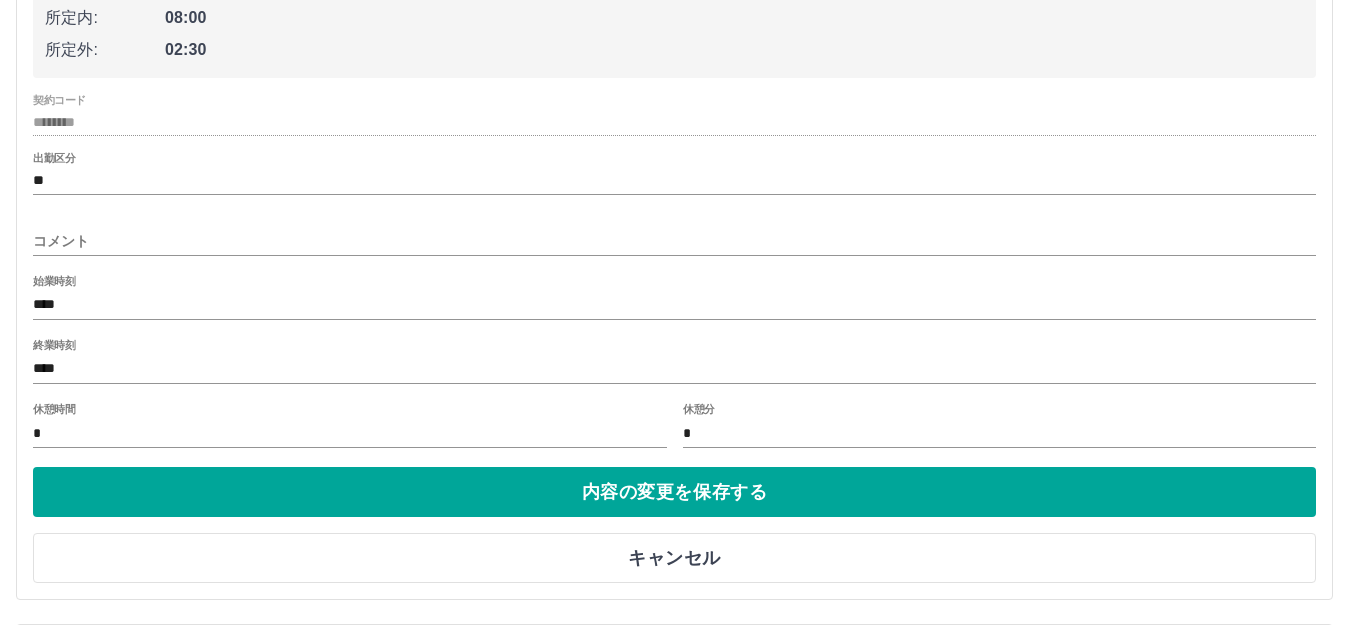 scroll, scrollTop: 2900, scrollLeft: 0, axis: vertical 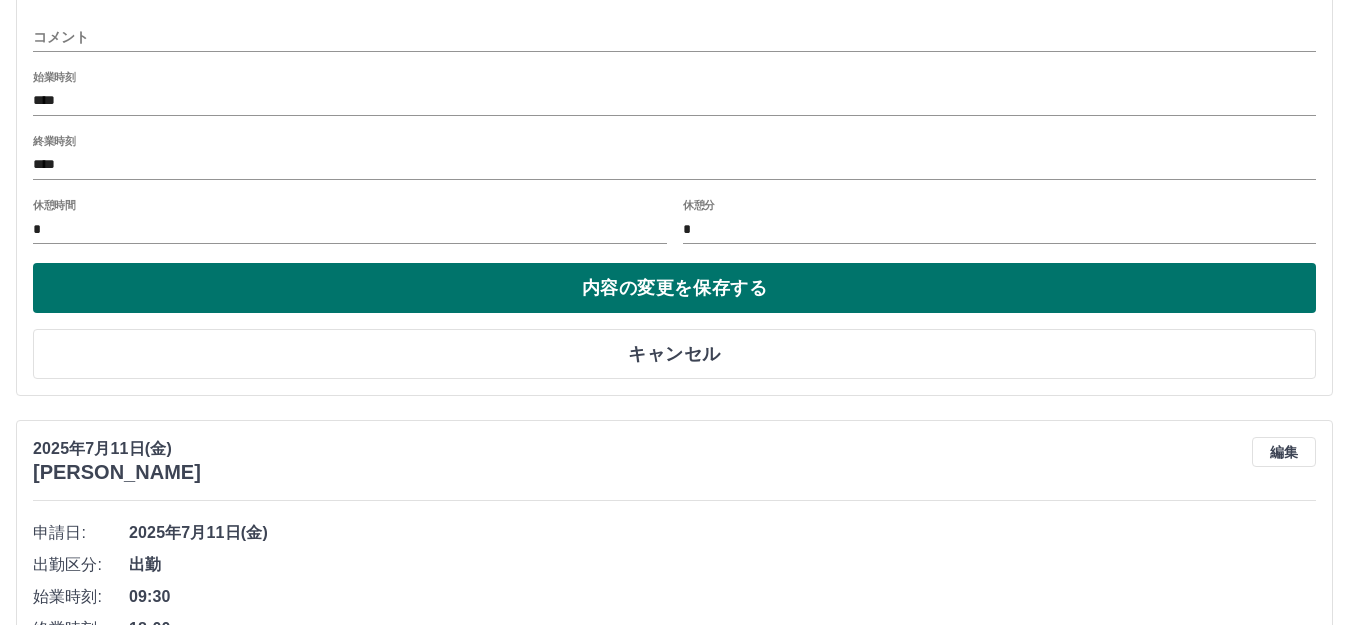 click on "内容の変更を保存する" at bounding box center [674, 288] 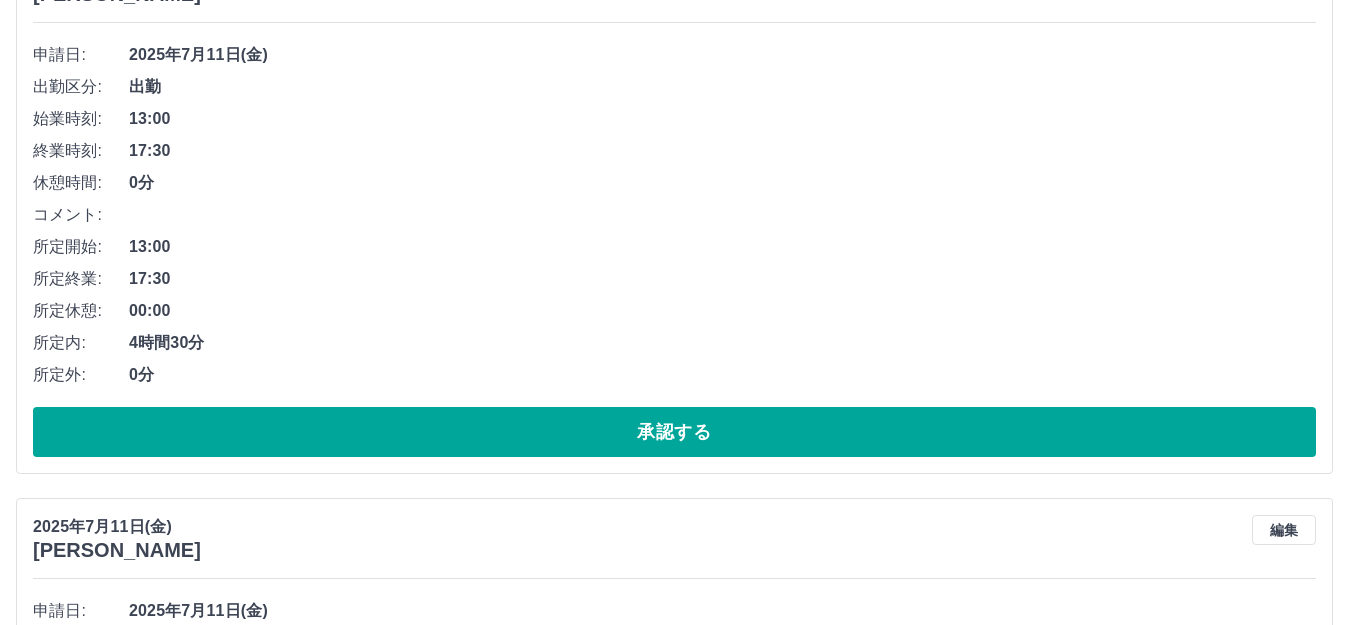 scroll, scrollTop: 300, scrollLeft: 0, axis: vertical 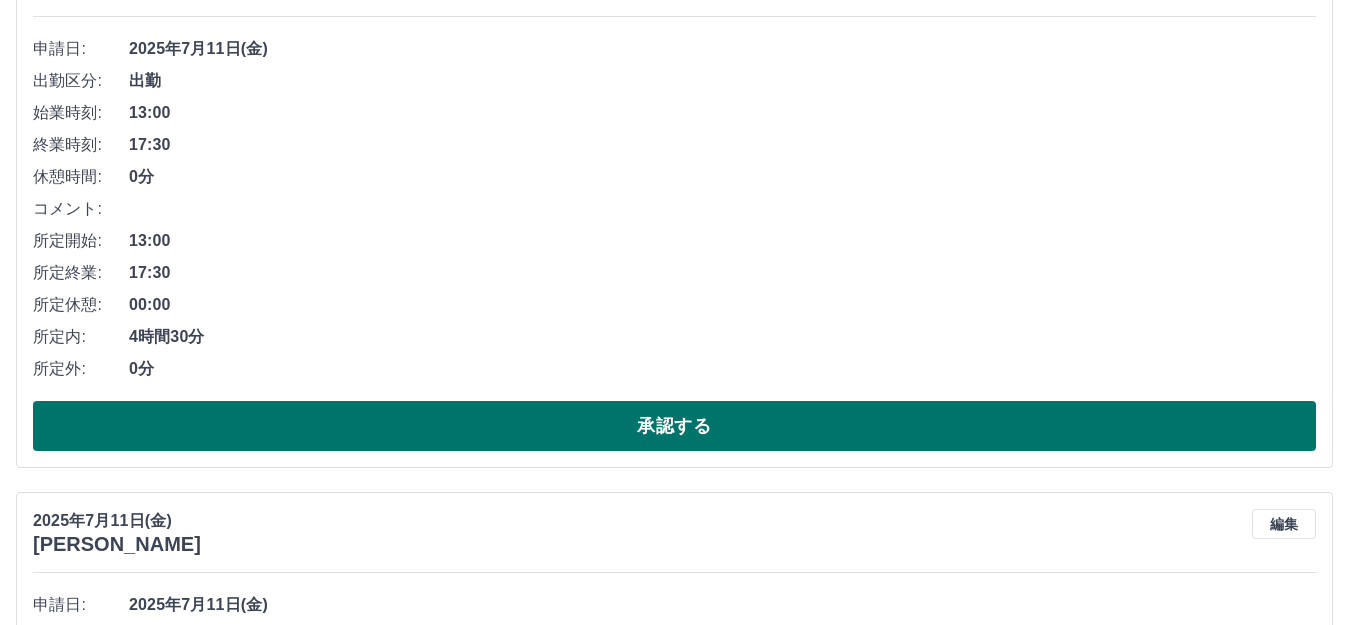 click on "承認する" at bounding box center (674, 426) 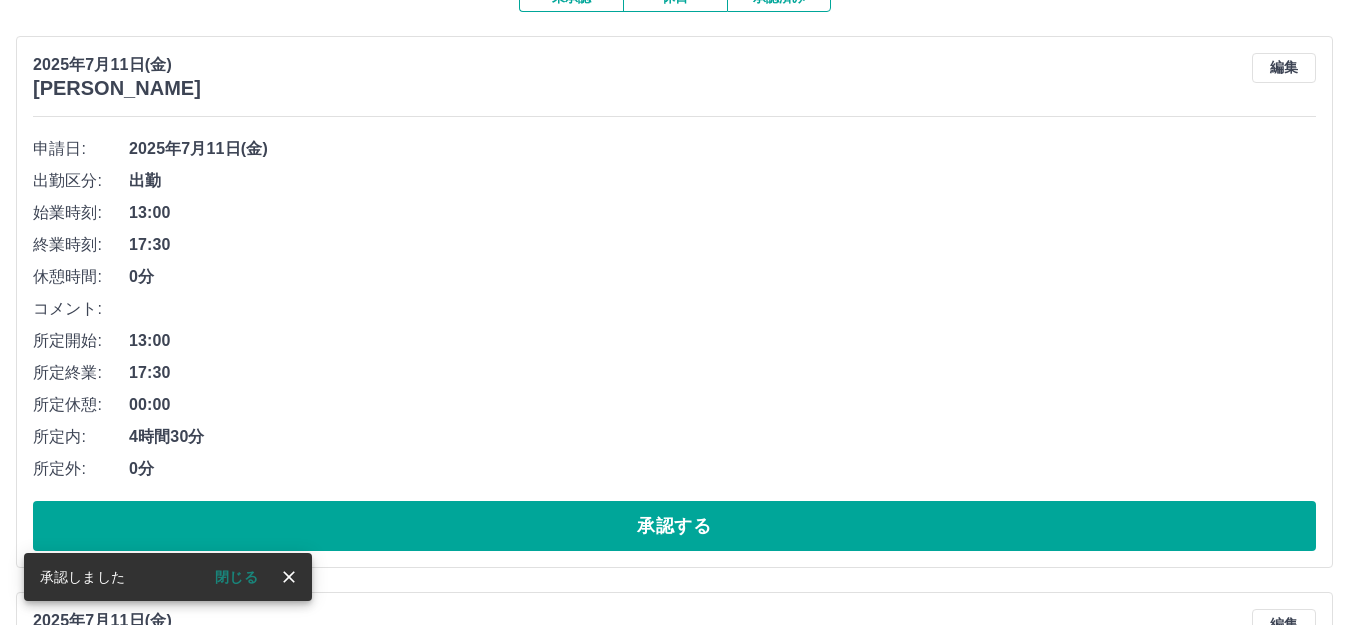 scroll, scrollTop: 300, scrollLeft: 0, axis: vertical 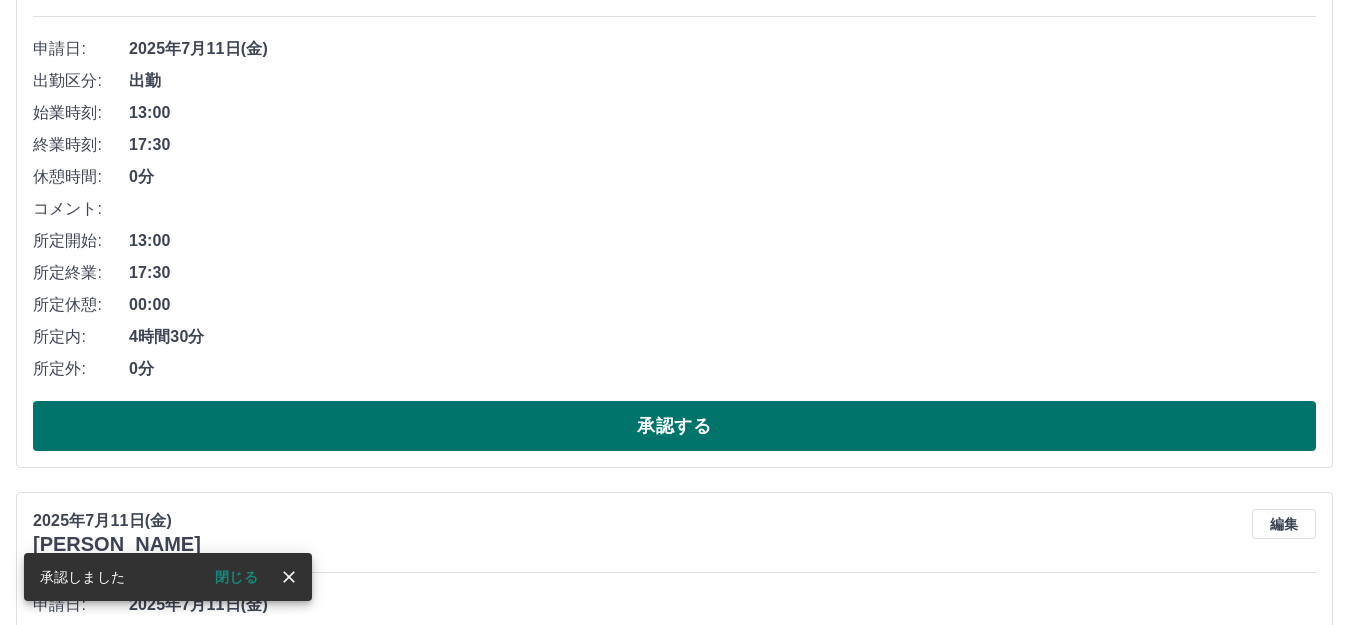 click on "承認する" at bounding box center (674, 426) 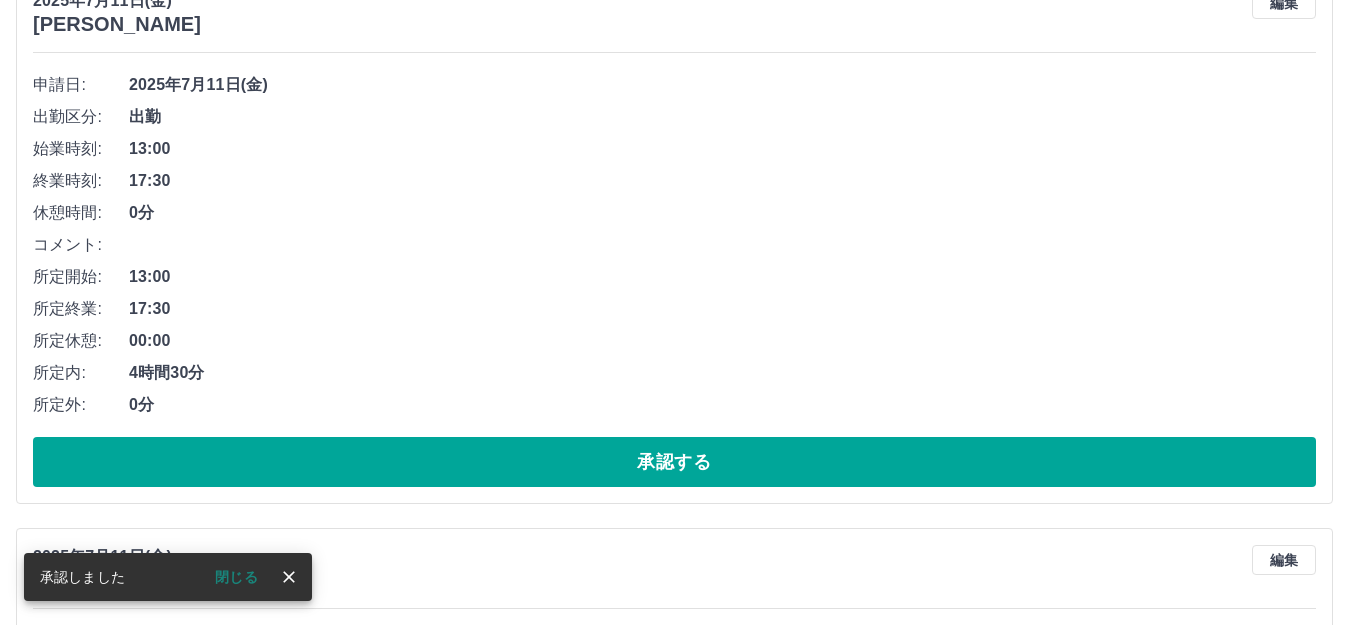 scroll, scrollTop: 300, scrollLeft: 0, axis: vertical 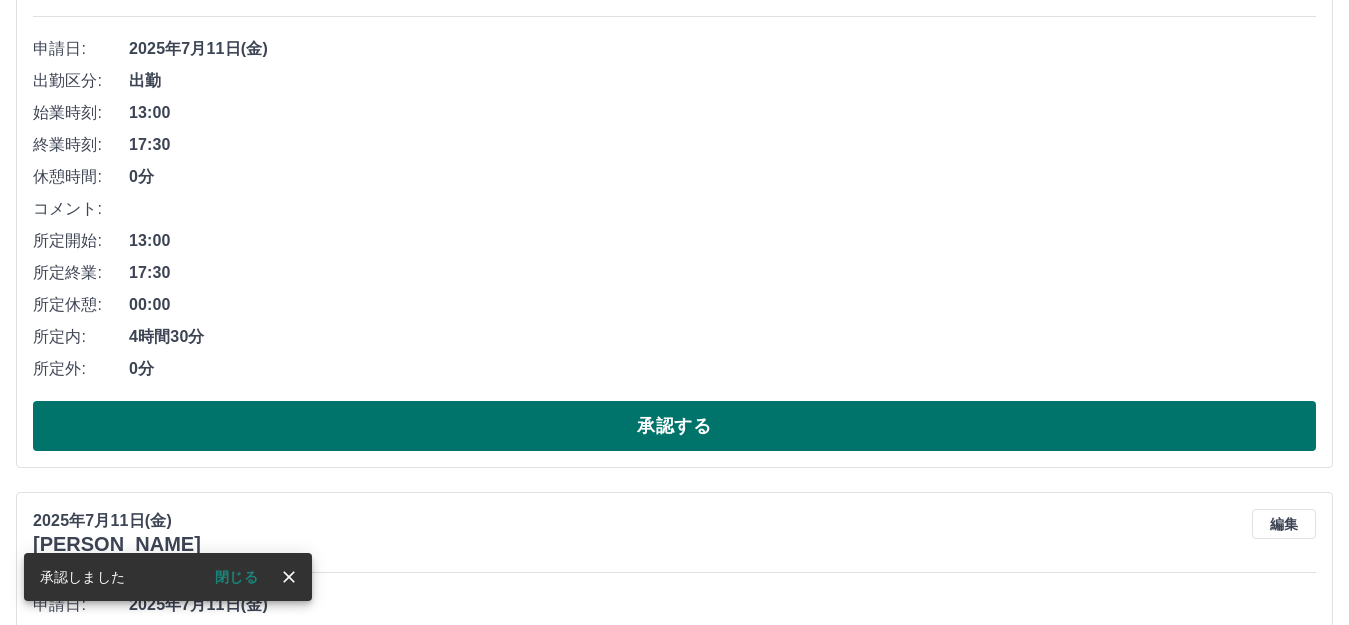 click on "承認する" at bounding box center [674, 426] 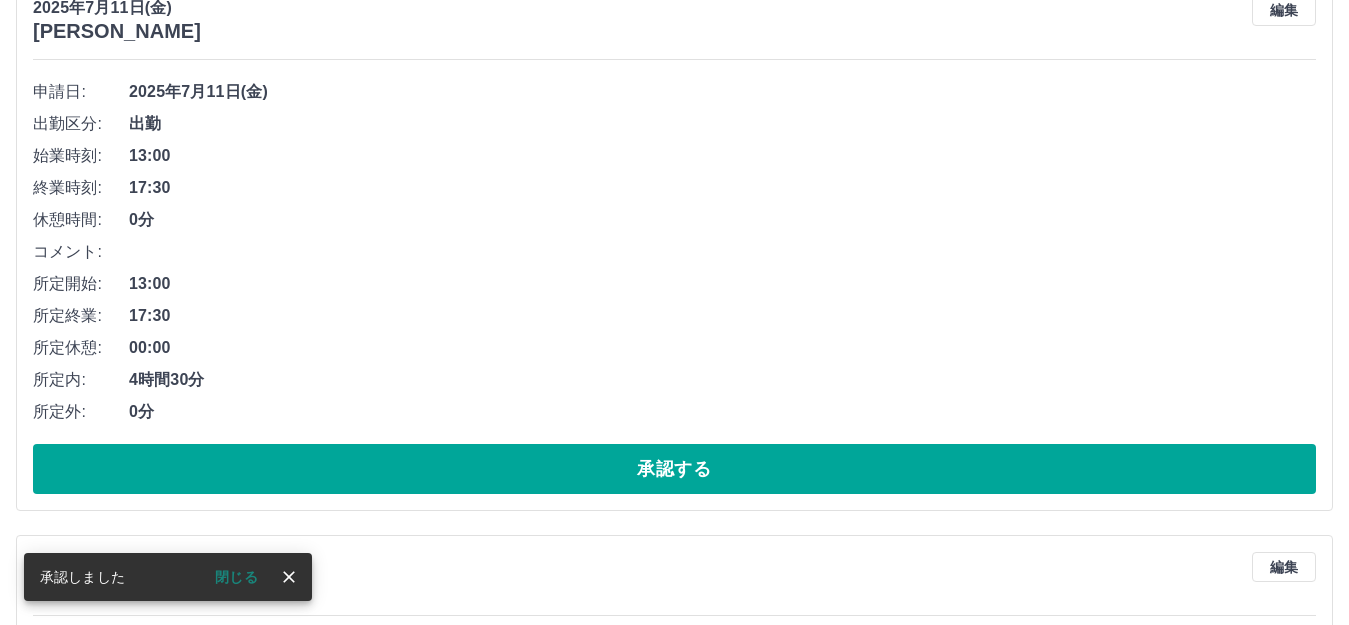 scroll, scrollTop: 300, scrollLeft: 0, axis: vertical 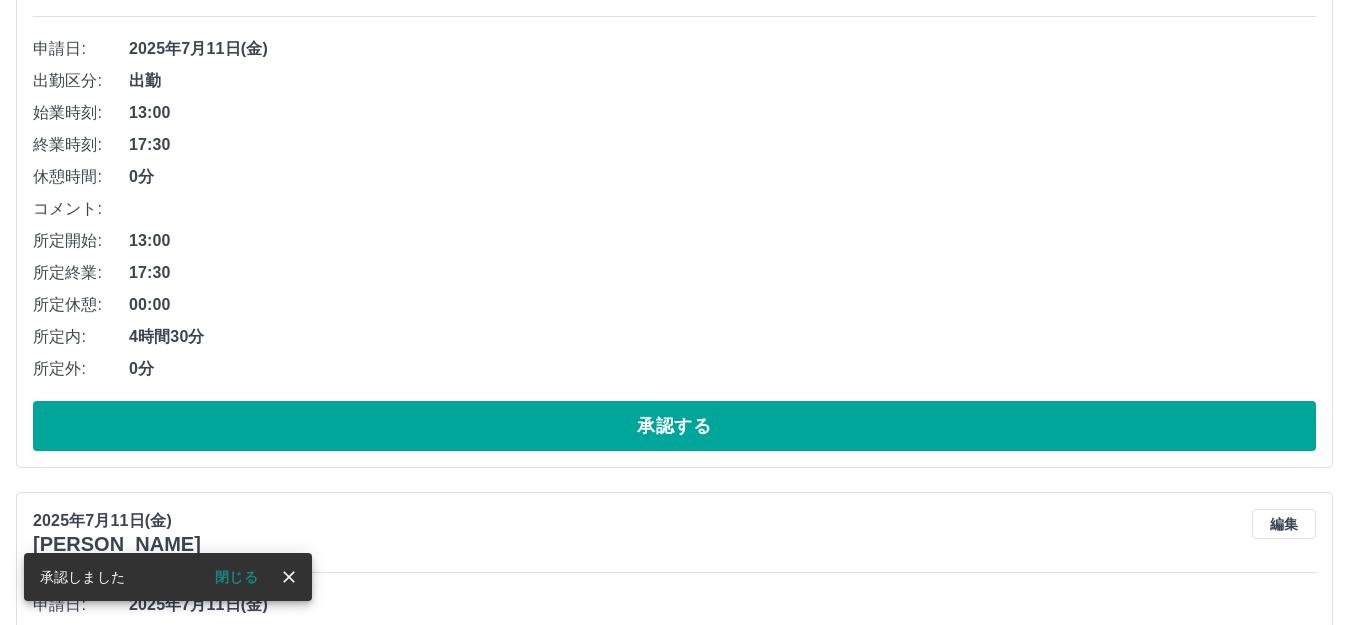 click on "承認する" at bounding box center (674, 426) 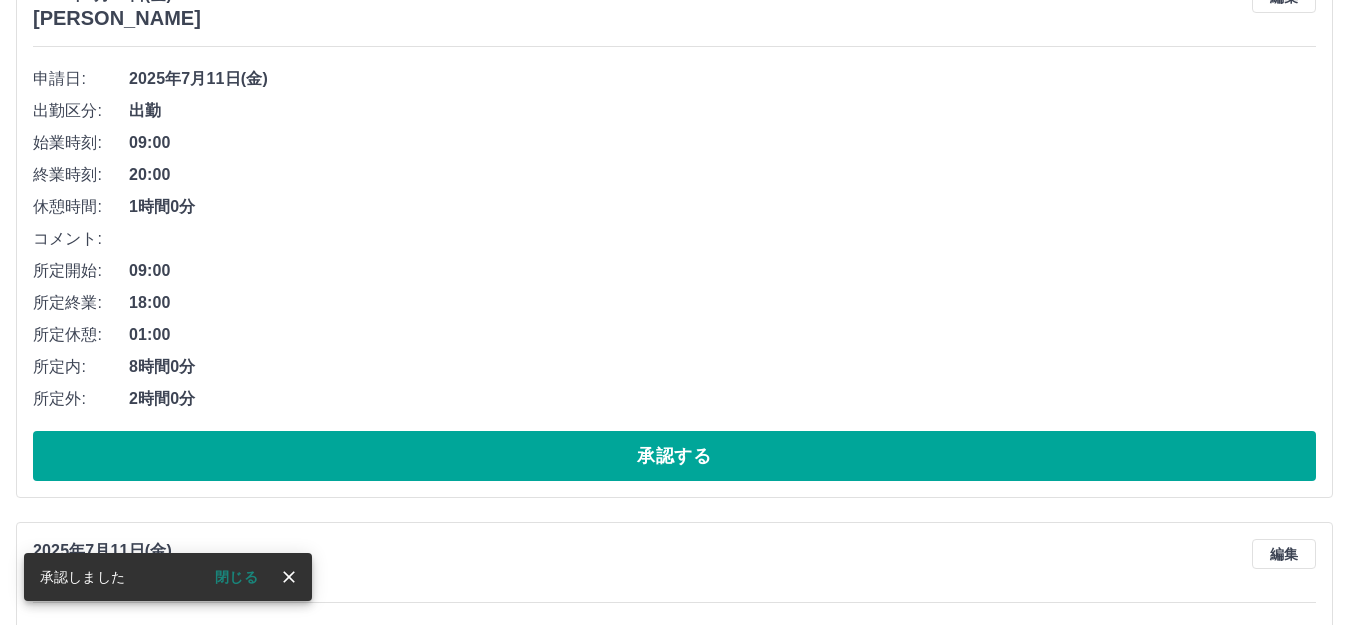 scroll, scrollTop: 300, scrollLeft: 0, axis: vertical 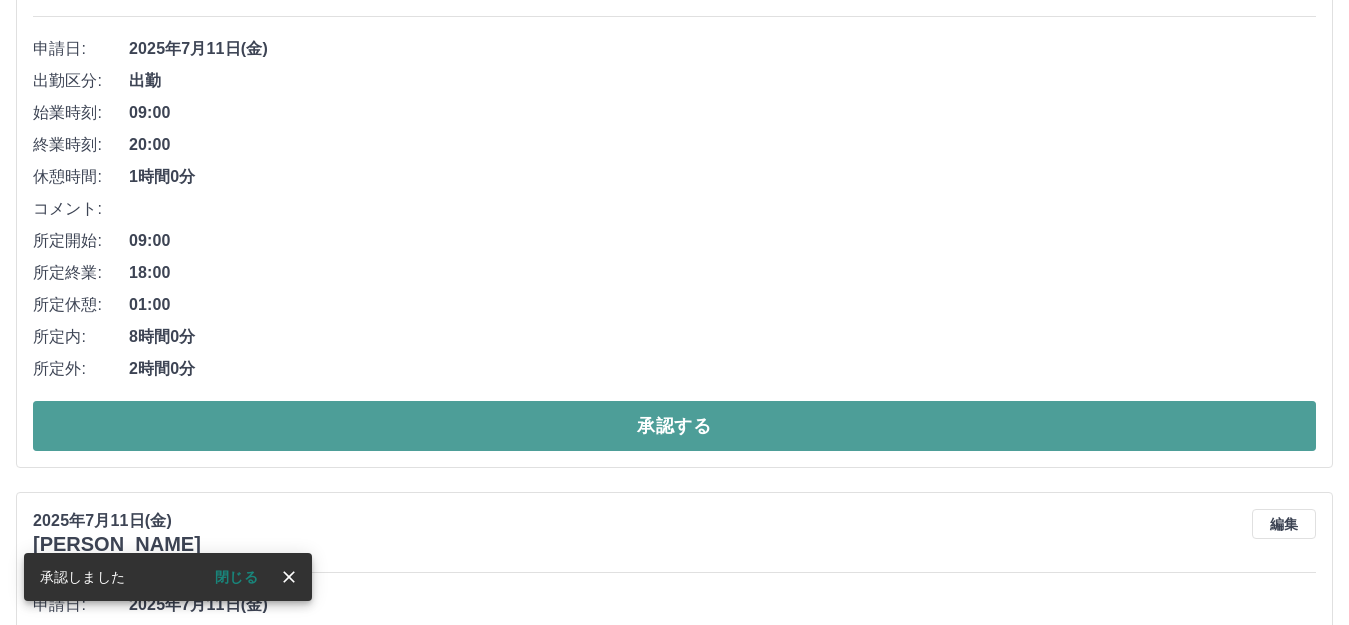 click on "承認する" at bounding box center (674, 426) 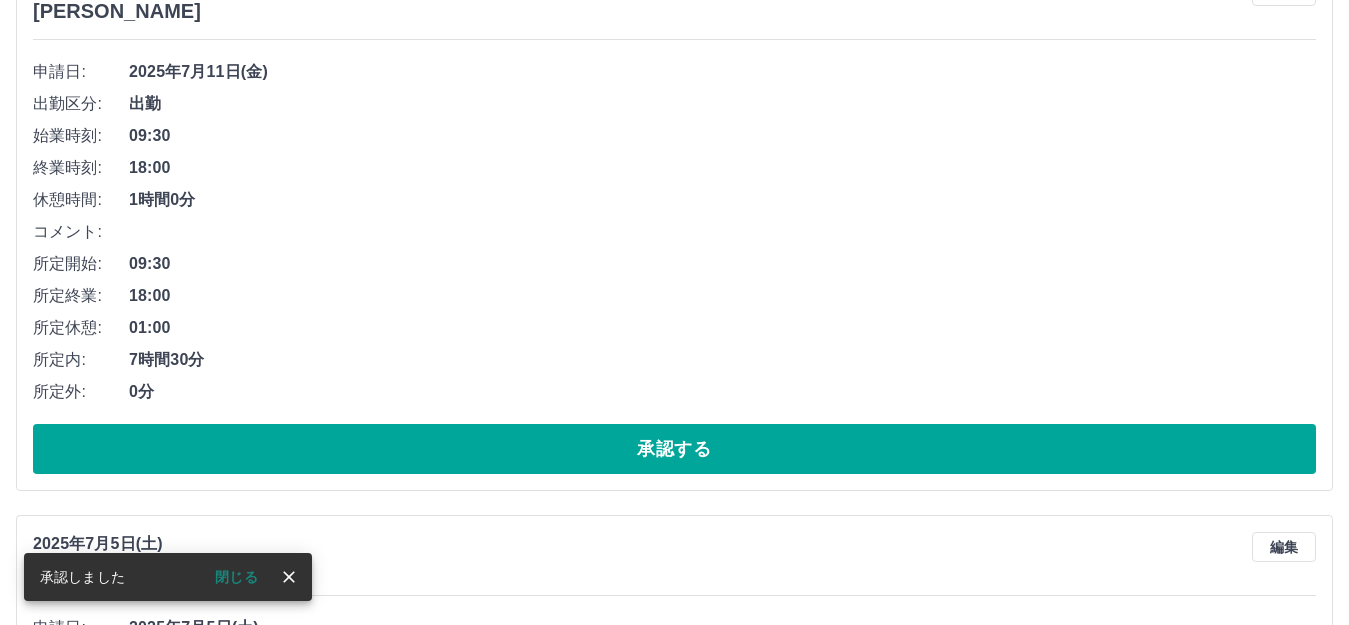 scroll, scrollTop: 400, scrollLeft: 0, axis: vertical 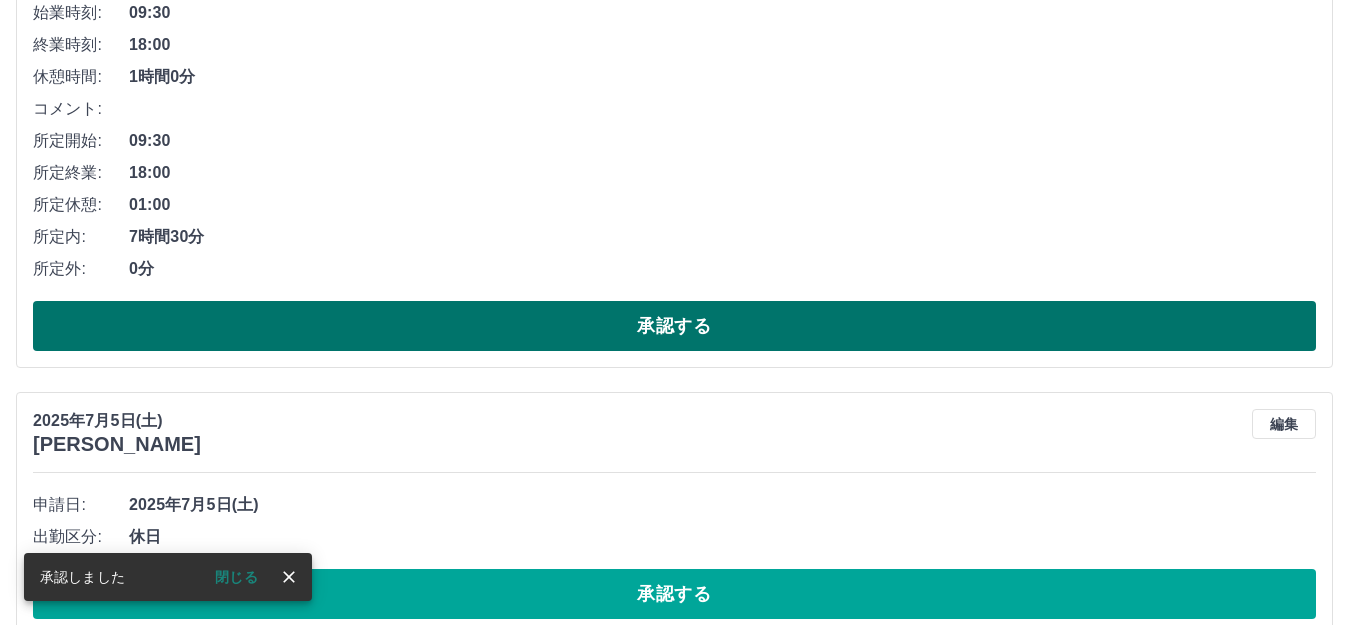 click on "承認する" at bounding box center [674, 326] 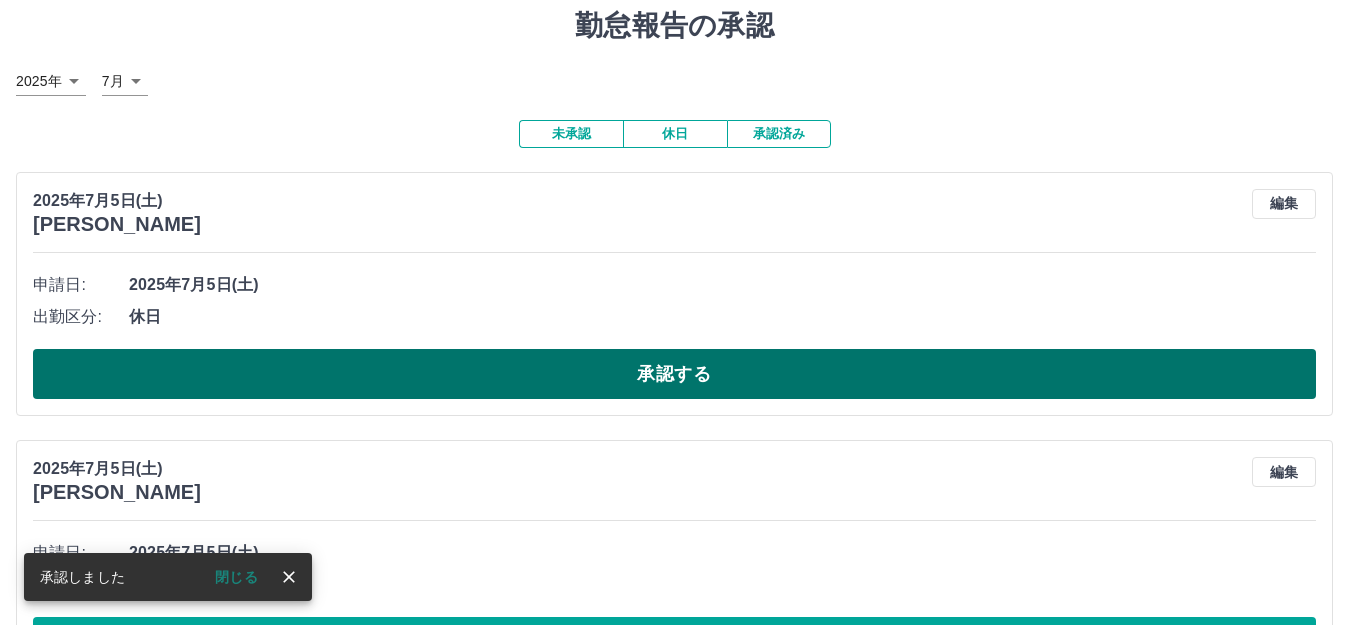 scroll, scrollTop: 100, scrollLeft: 0, axis: vertical 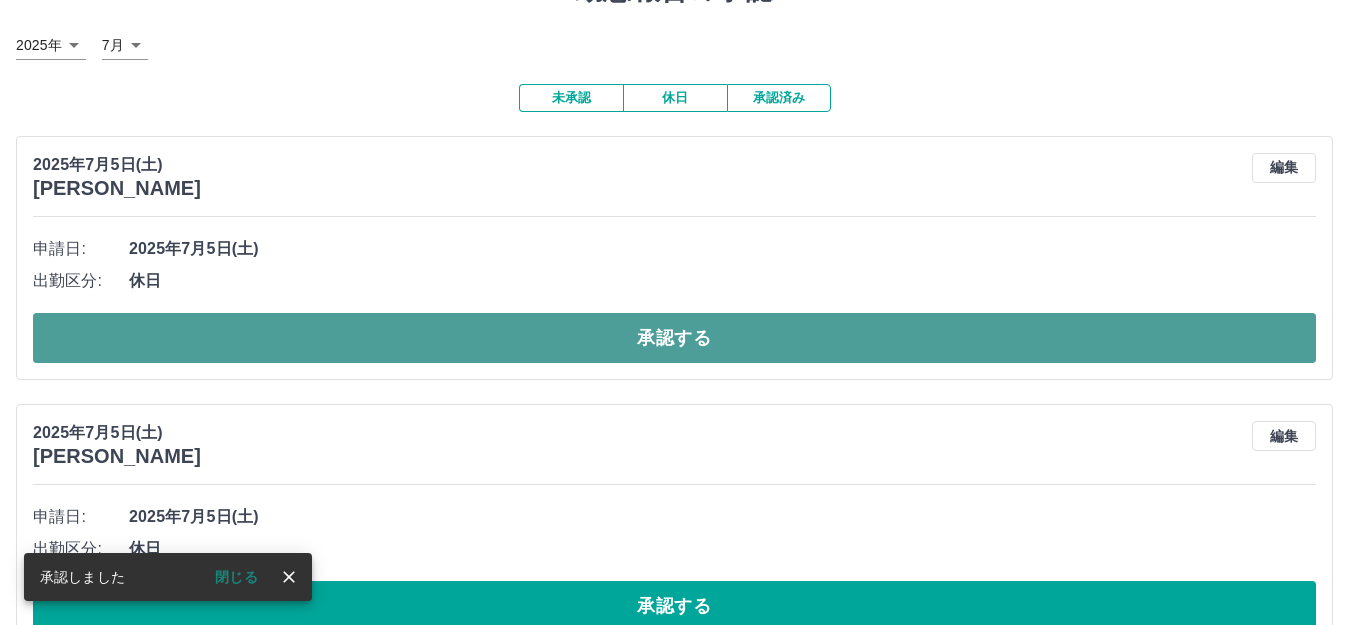 click on "承認する" at bounding box center (674, 338) 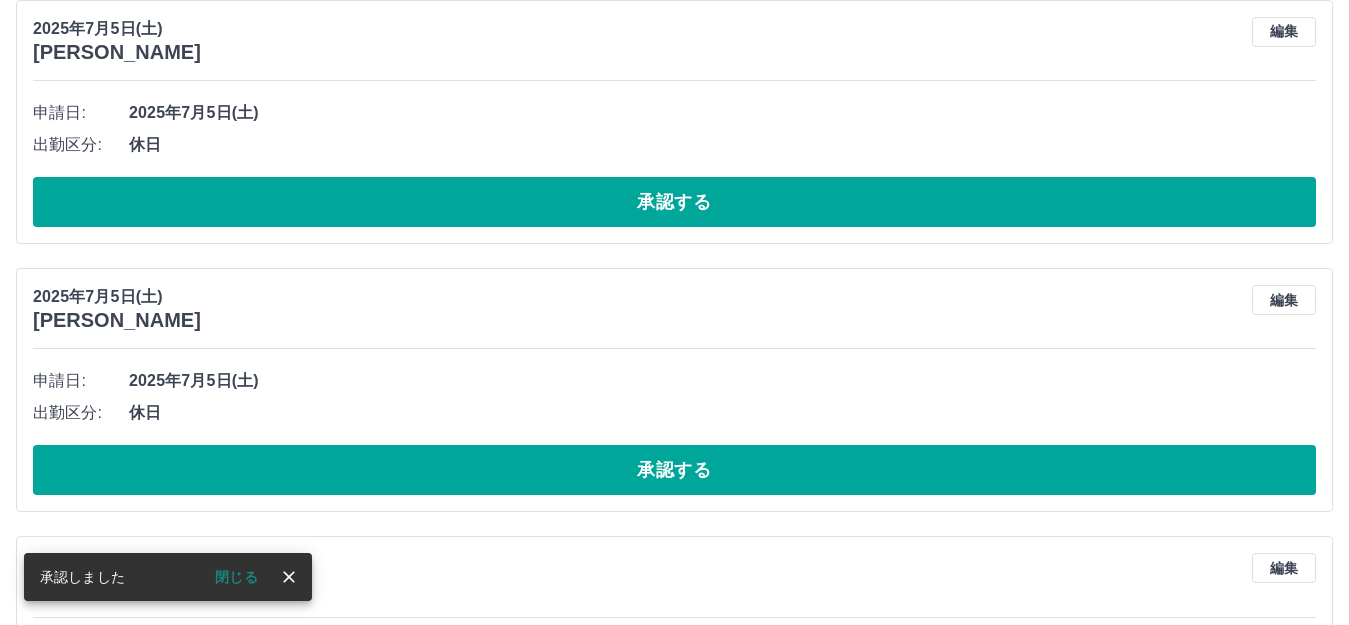 scroll, scrollTop: 200, scrollLeft: 0, axis: vertical 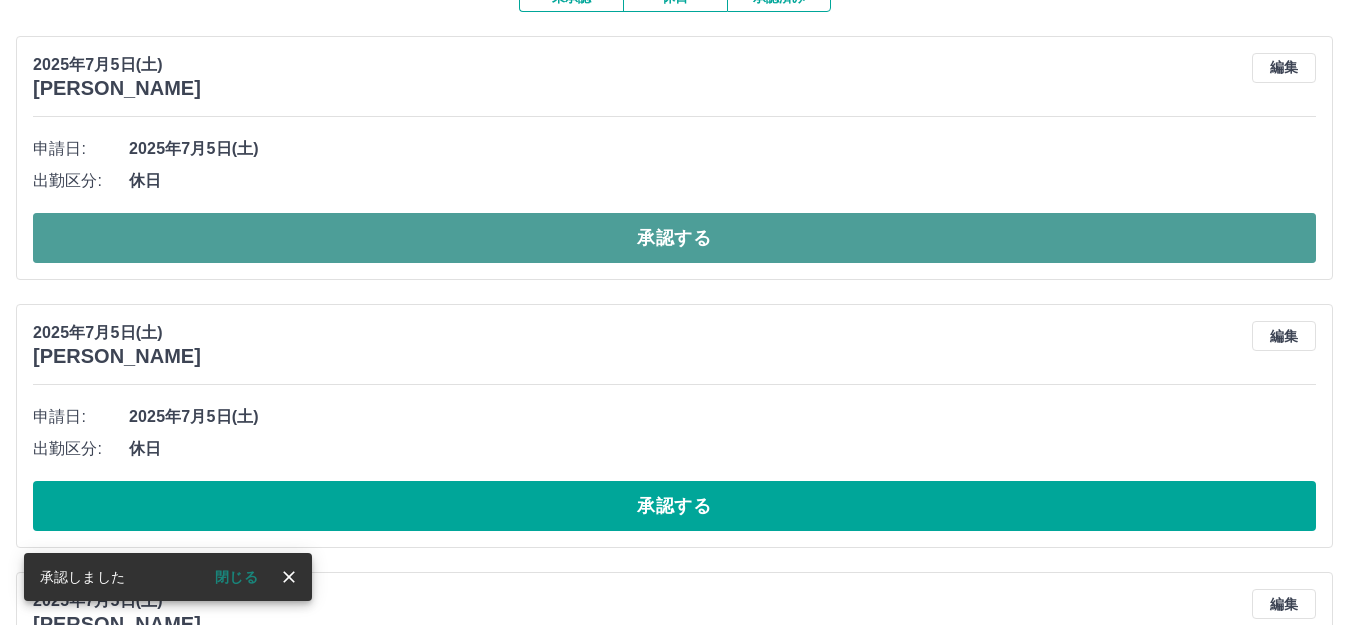 click on "承認する" at bounding box center (674, 238) 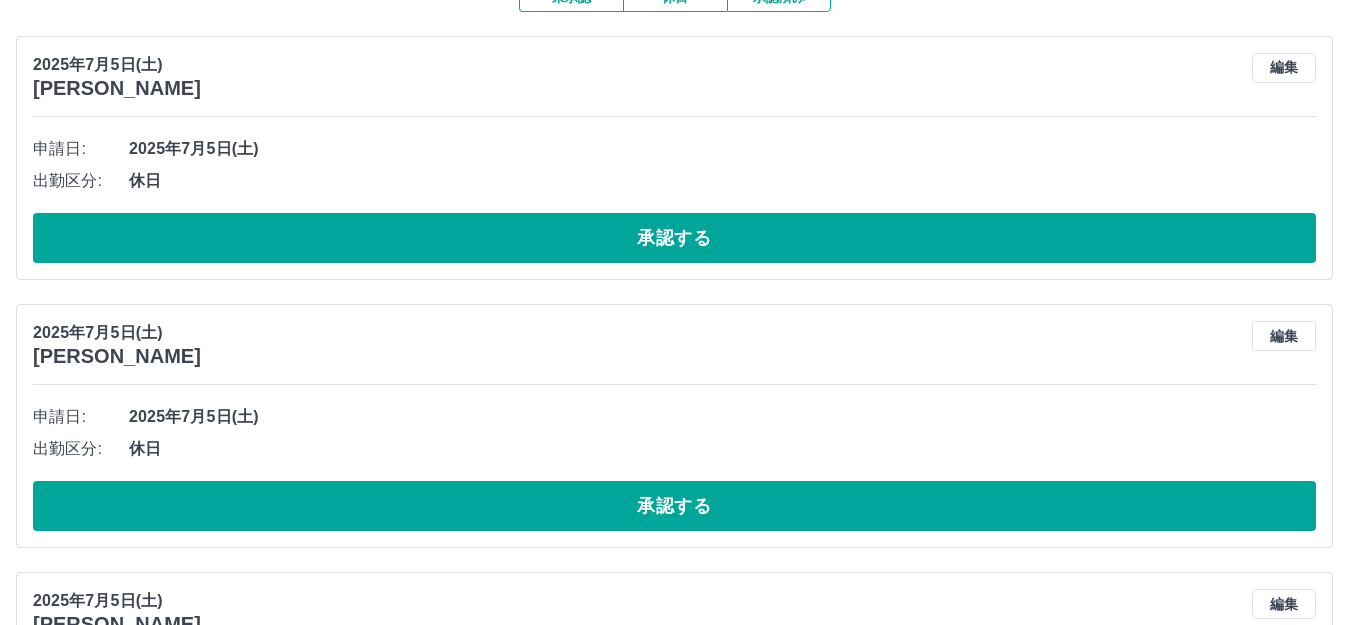 scroll, scrollTop: 0, scrollLeft: 0, axis: both 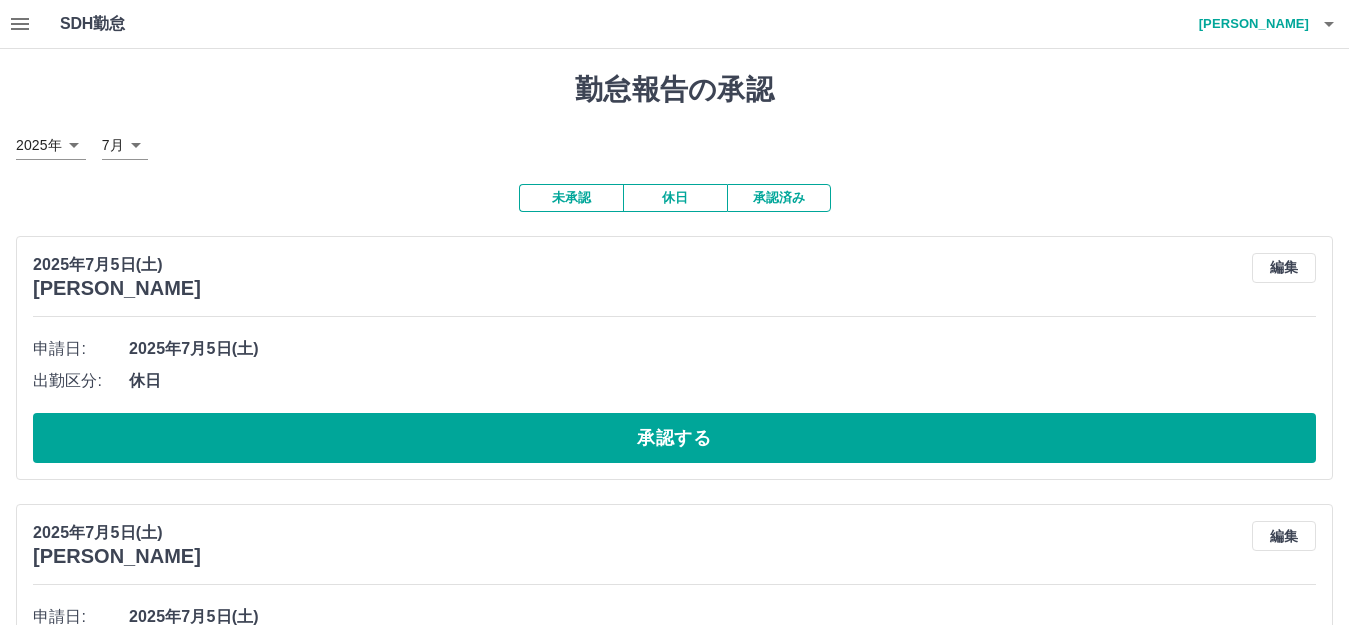 click 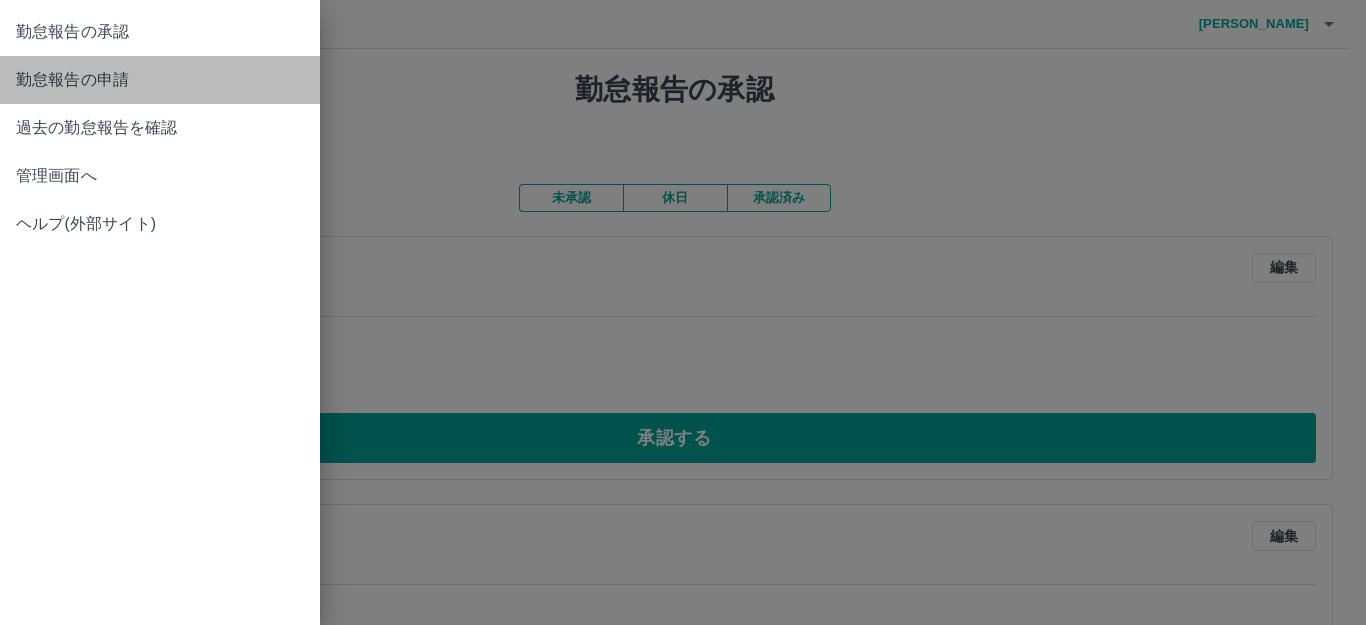 click on "勤怠報告の申請" at bounding box center [160, 80] 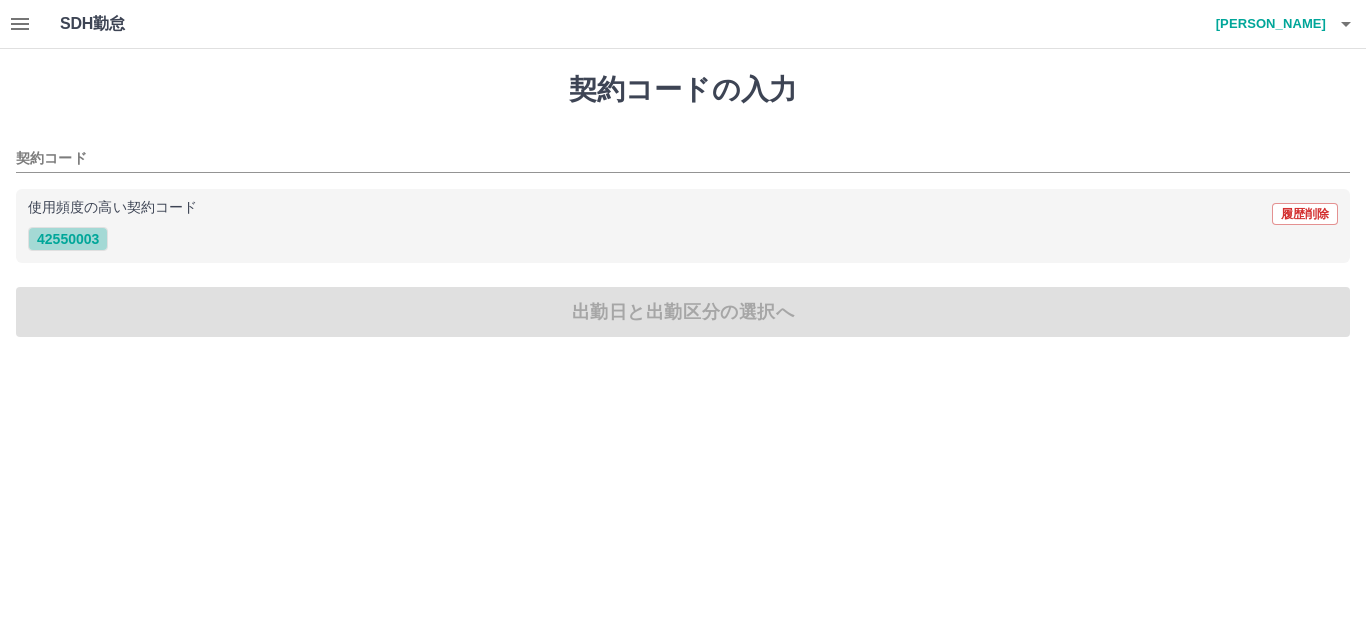 click on "42550003" at bounding box center (68, 239) 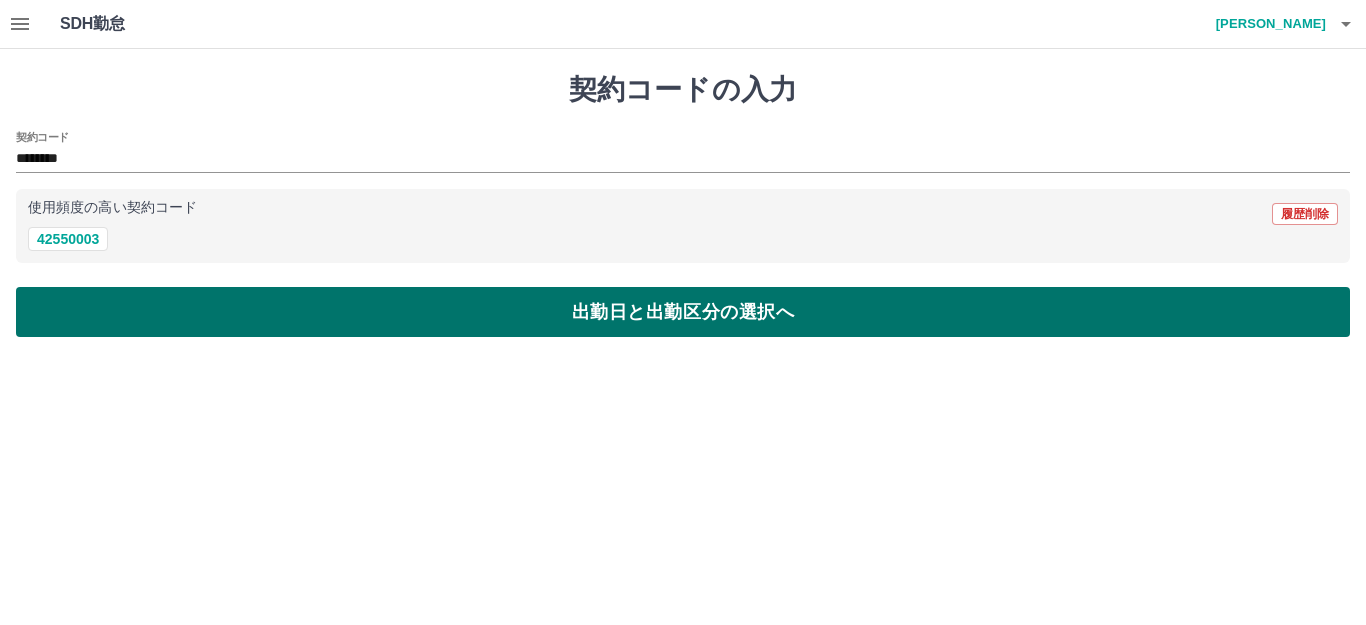 click on "出勤日と出勤区分の選択へ" at bounding box center [683, 312] 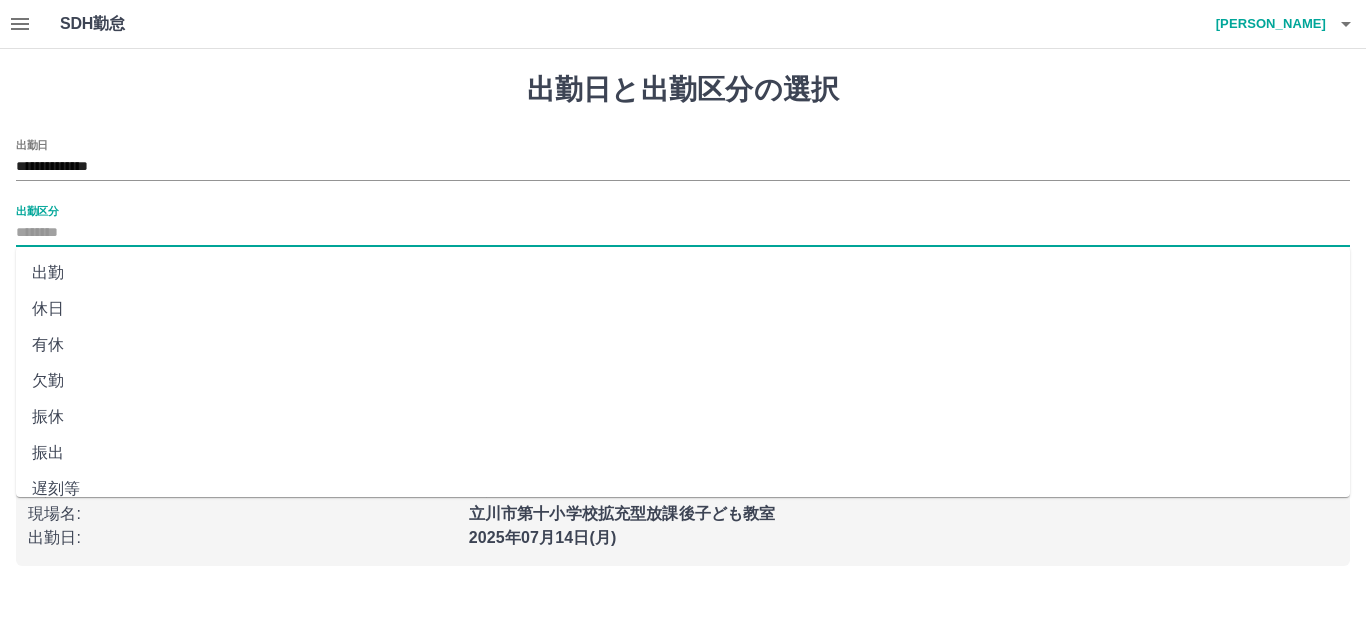 click on "出勤区分" at bounding box center (683, 233) 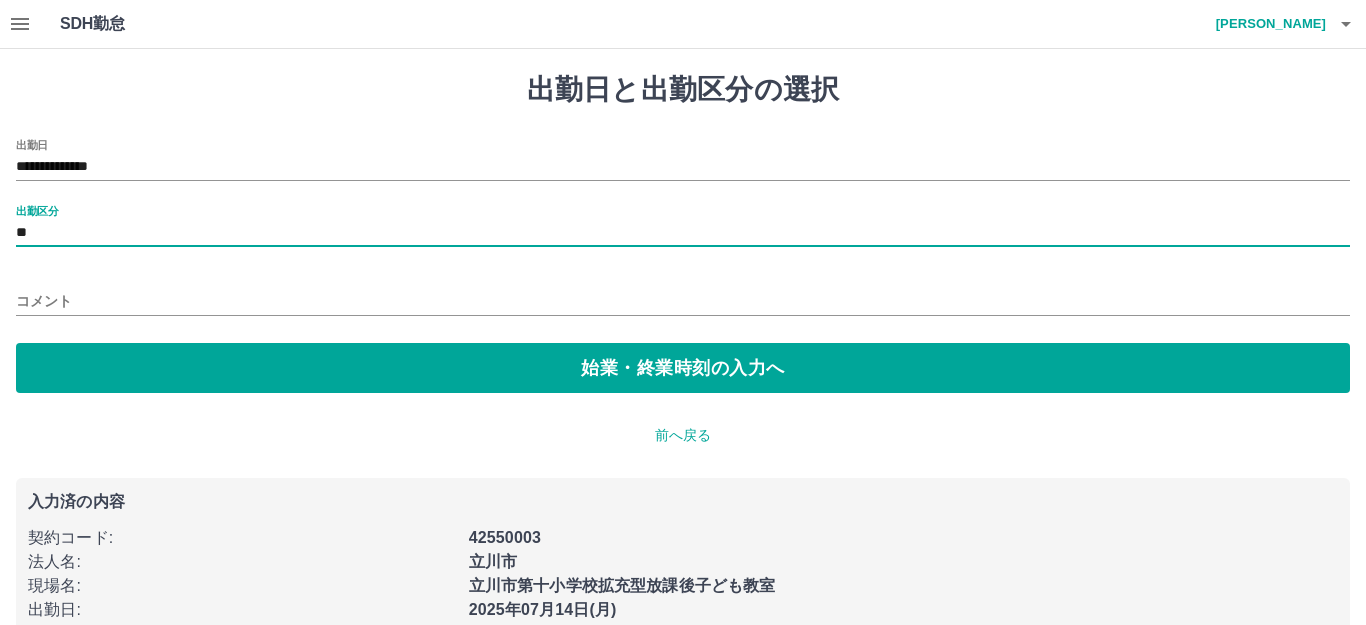 type on "**" 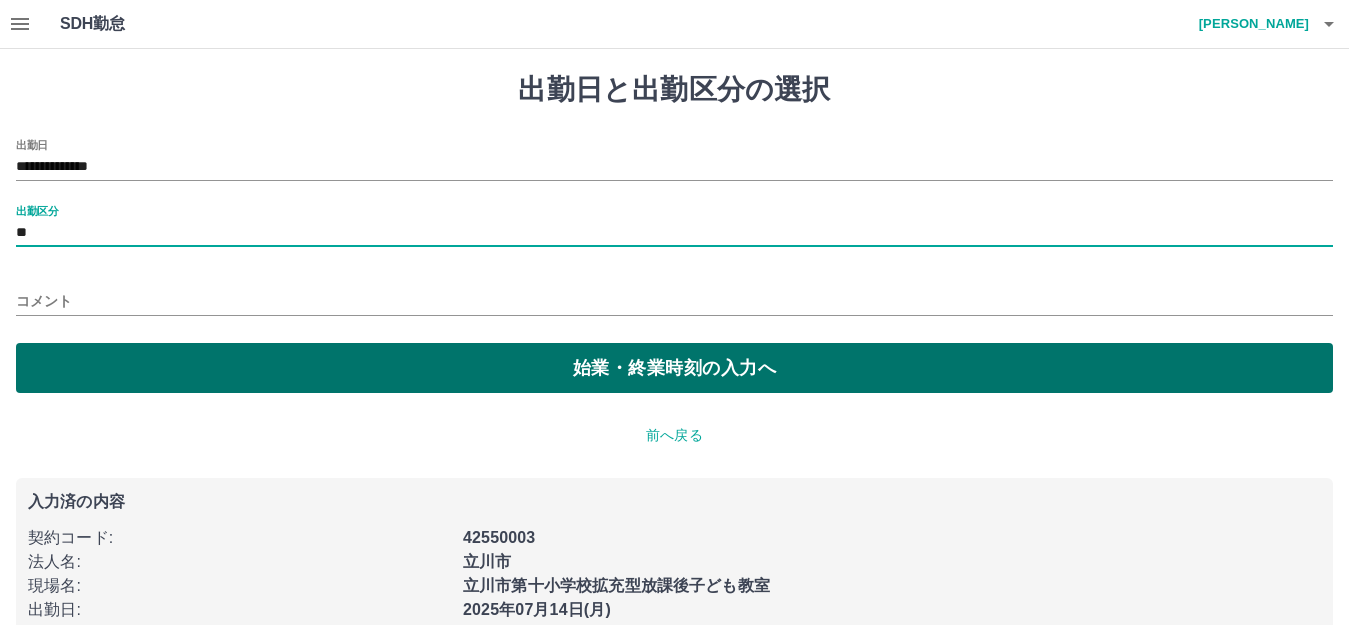 click on "始業・終業時刻の入力へ" at bounding box center [674, 368] 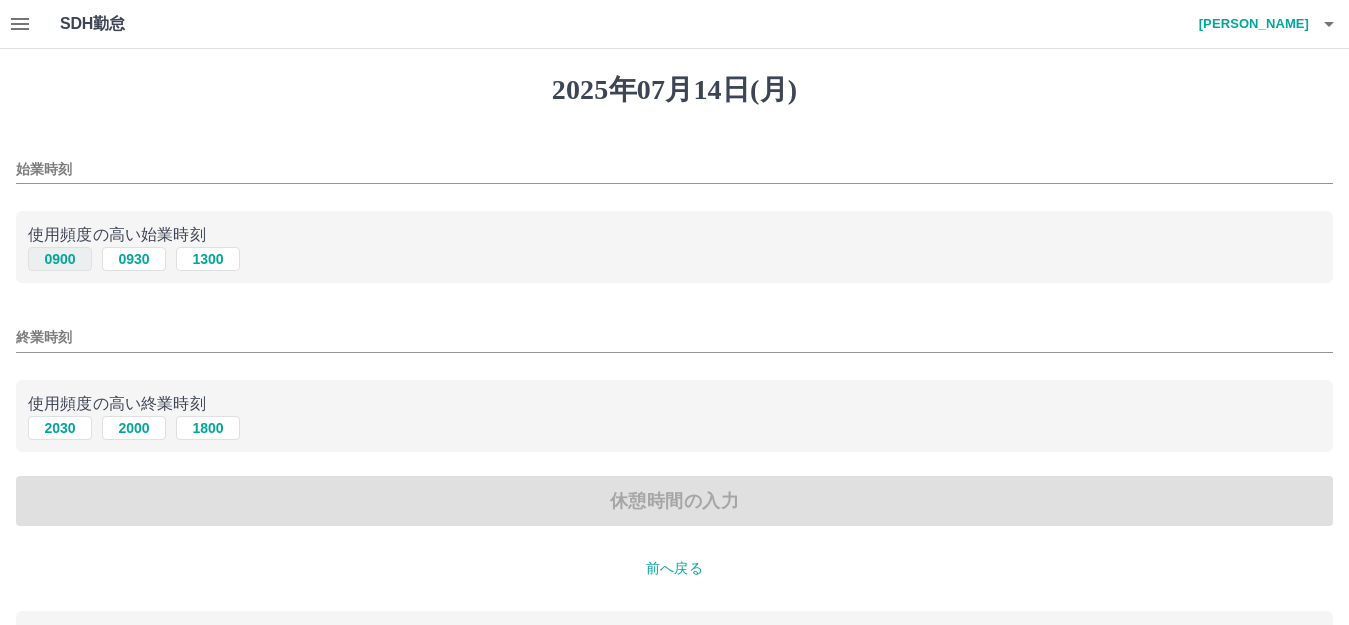 click on "0900" at bounding box center [60, 259] 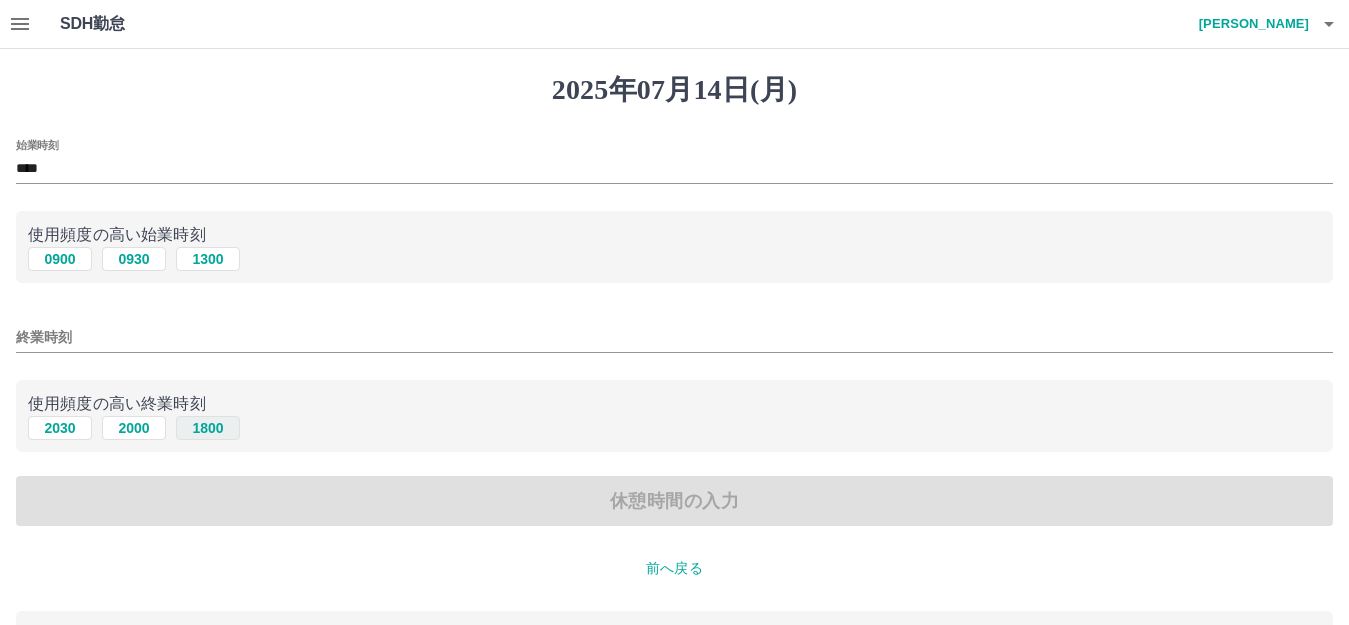 click on "1800" at bounding box center [208, 428] 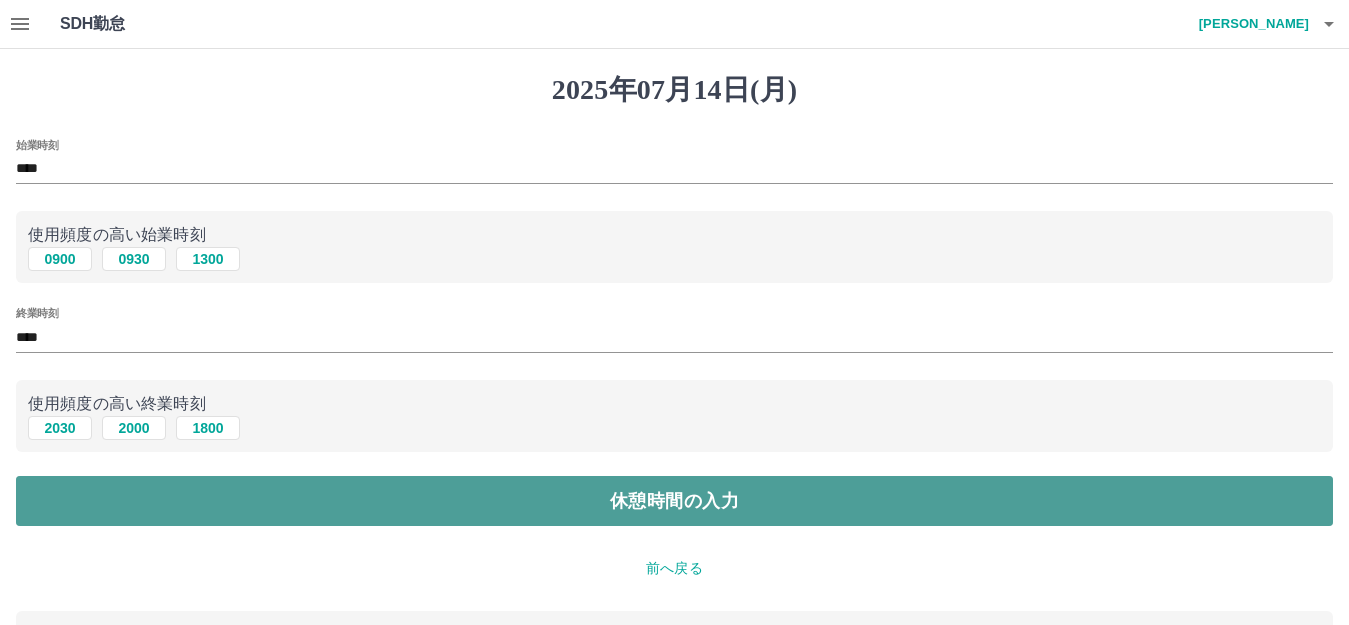 click on "休憩時間の入力" at bounding box center [674, 501] 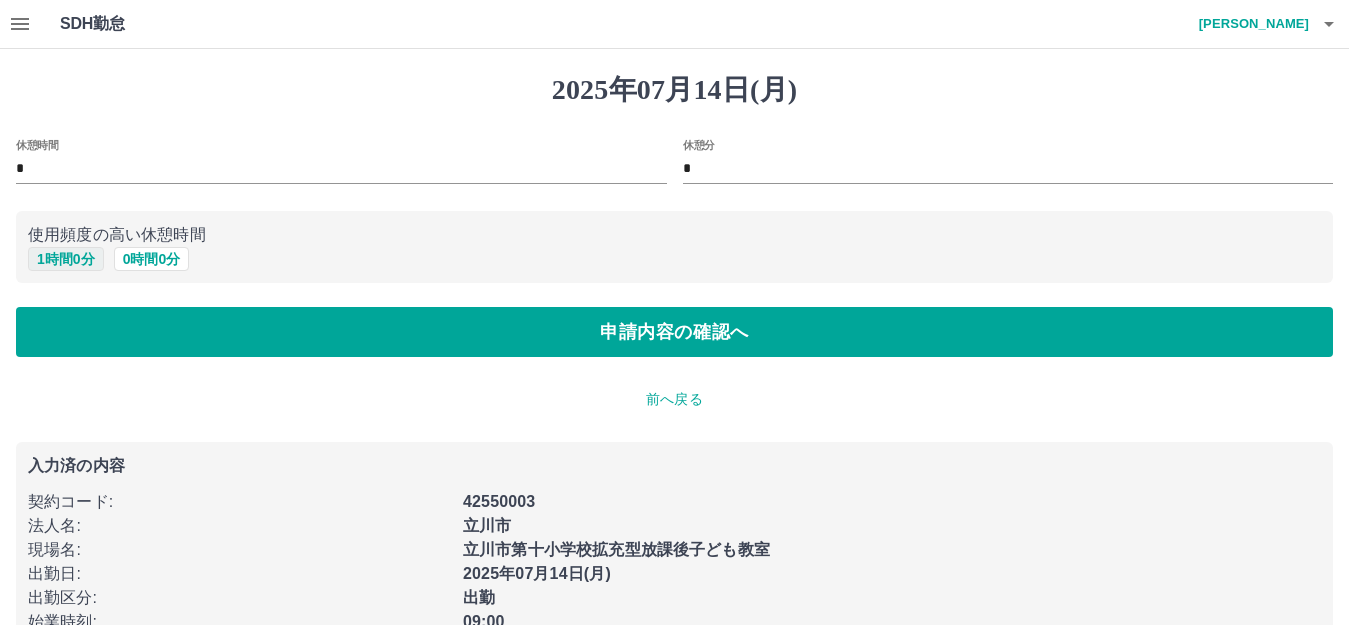 click on "1 時間 0 分" at bounding box center (66, 259) 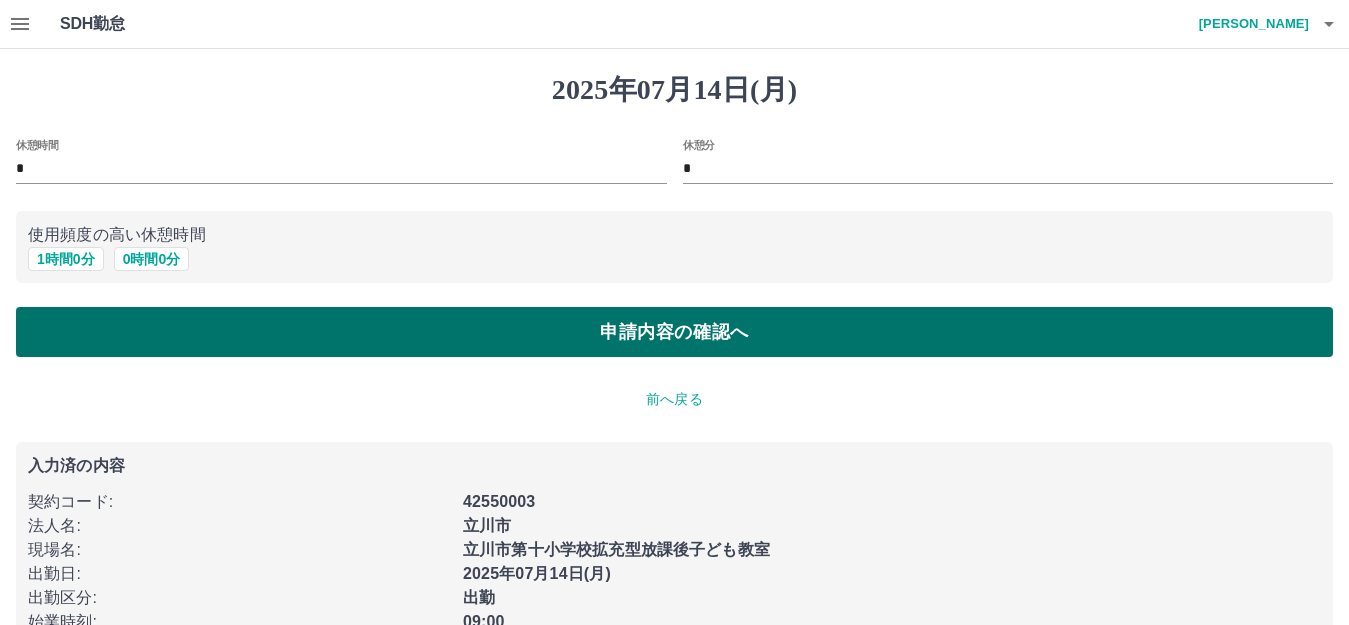 click on "申請内容の確認へ" at bounding box center (674, 332) 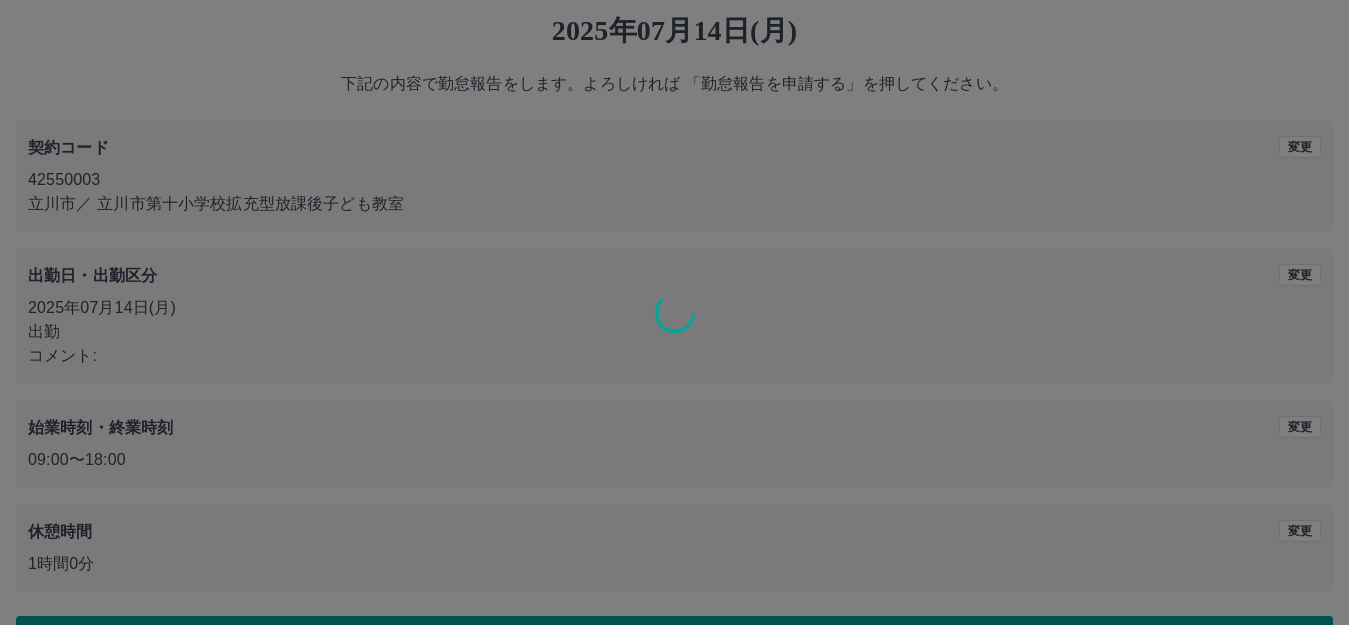 scroll, scrollTop: 124, scrollLeft: 0, axis: vertical 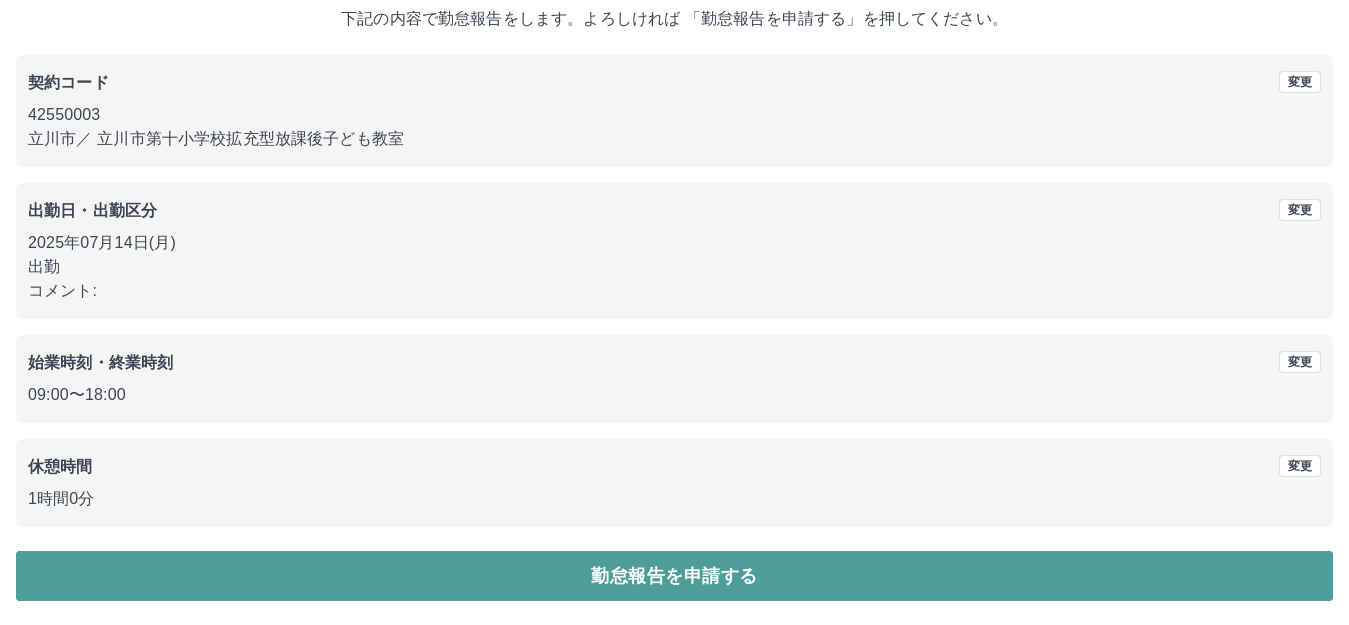 click on "勤怠報告を申請する" at bounding box center [674, 576] 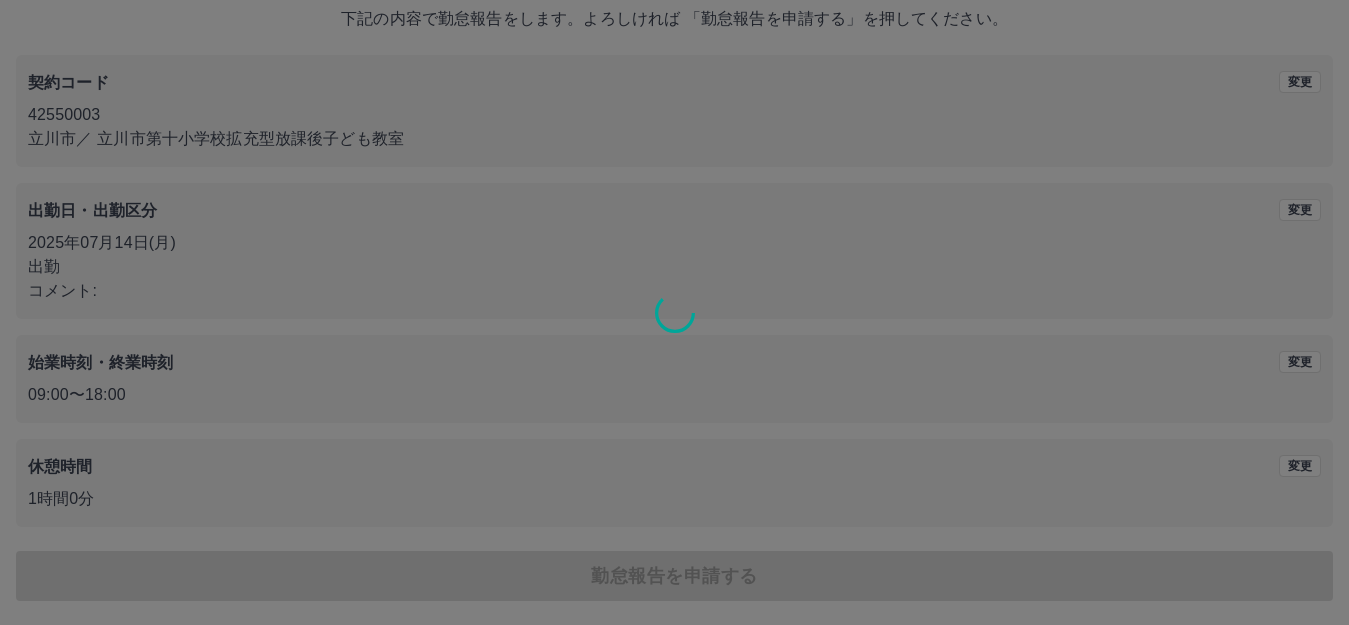 scroll, scrollTop: 0, scrollLeft: 0, axis: both 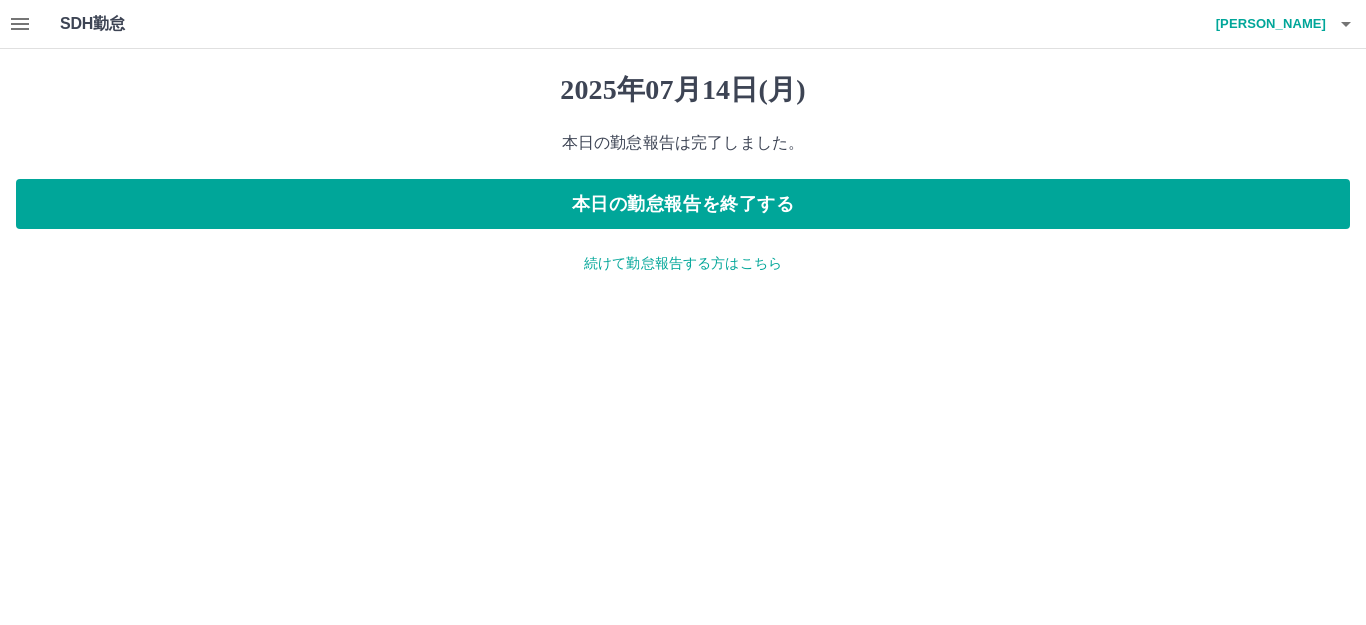 click 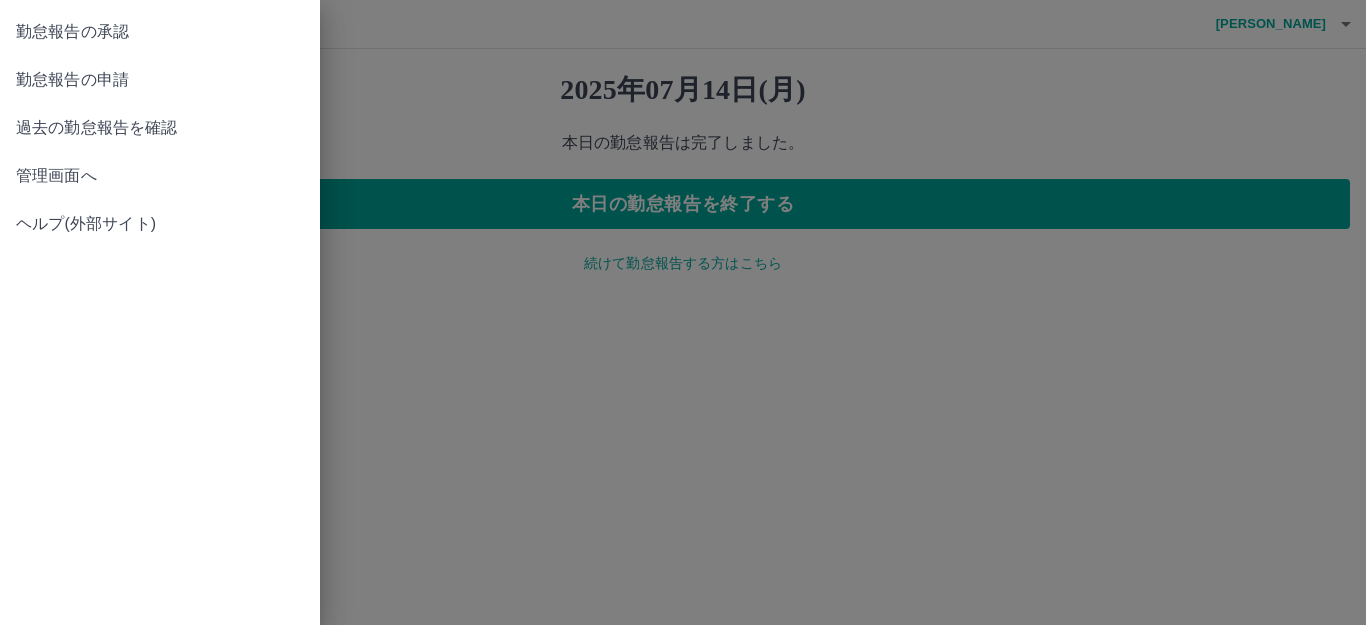 click on "勤怠報告の承認" at bounding box center [160, 32] 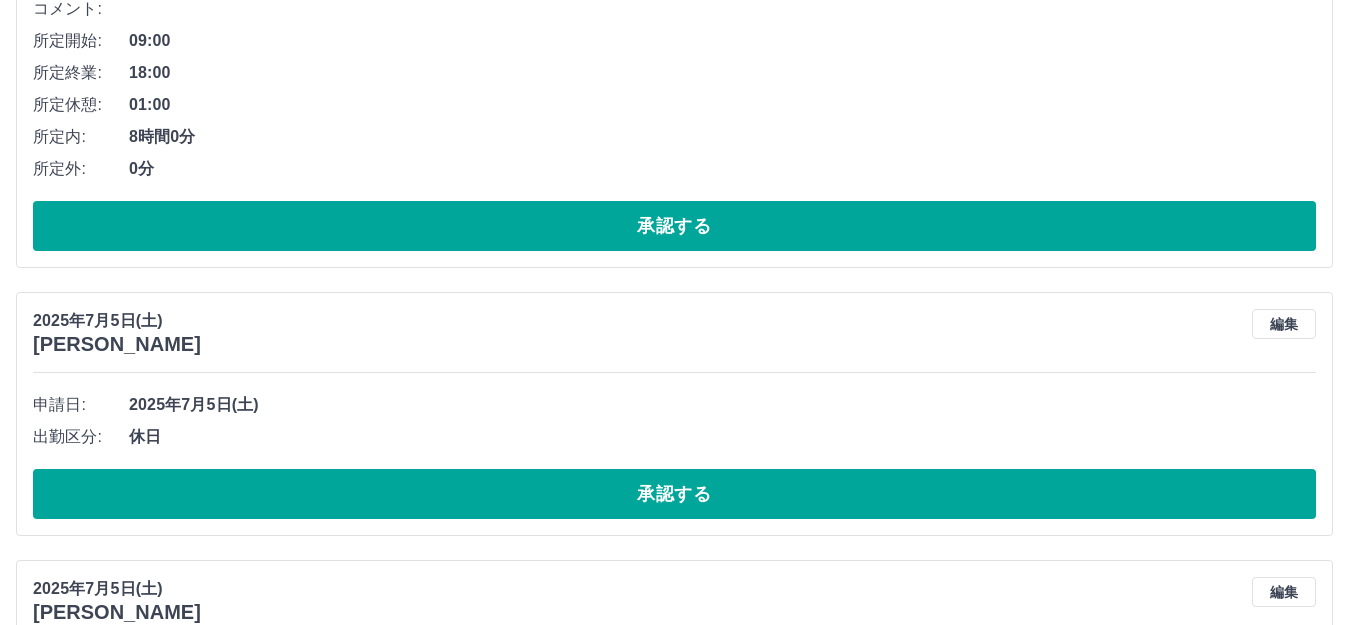 scroll, scrollTop: 600, scrollLeft: 0, axis: vertical 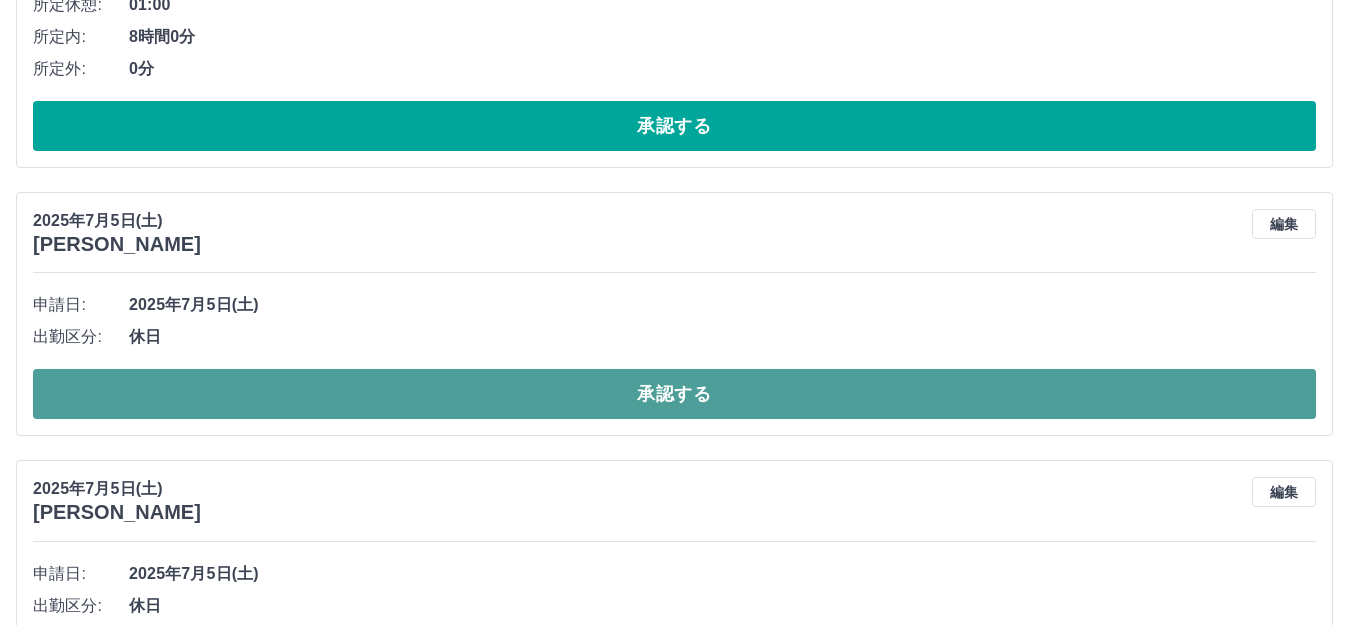 click on "承認する" at bounding box center [674, 394] 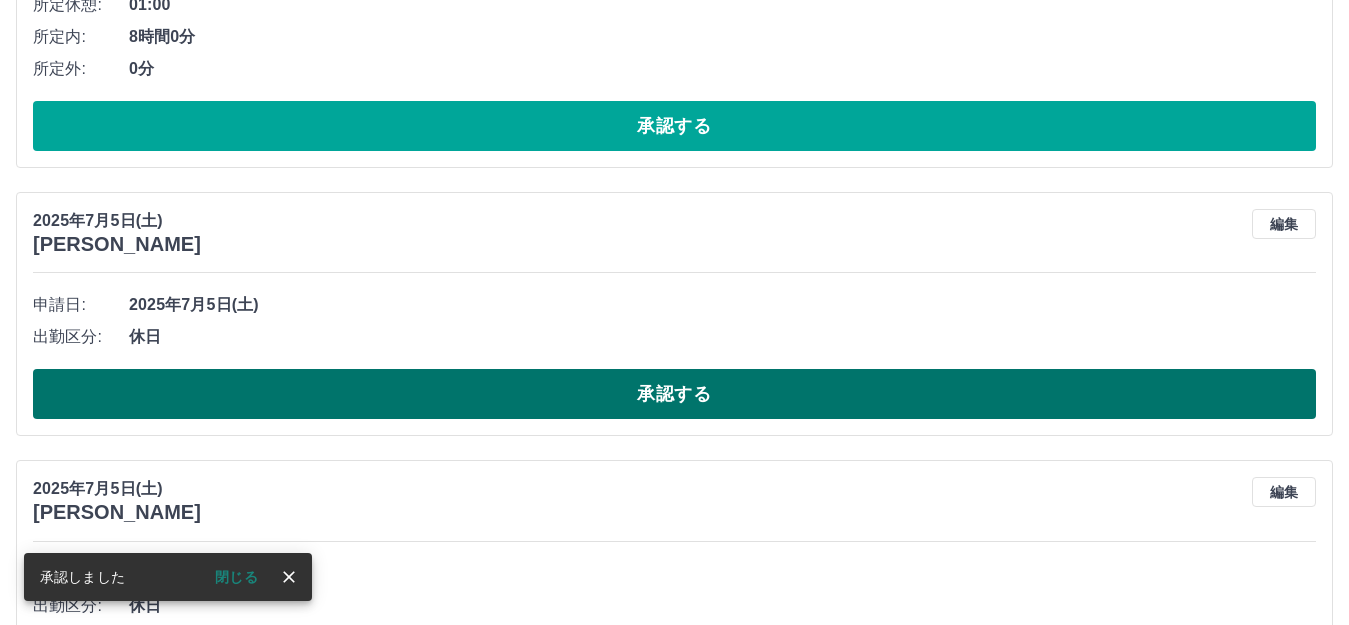 click on "承認する" at bounding box center (674, 394) 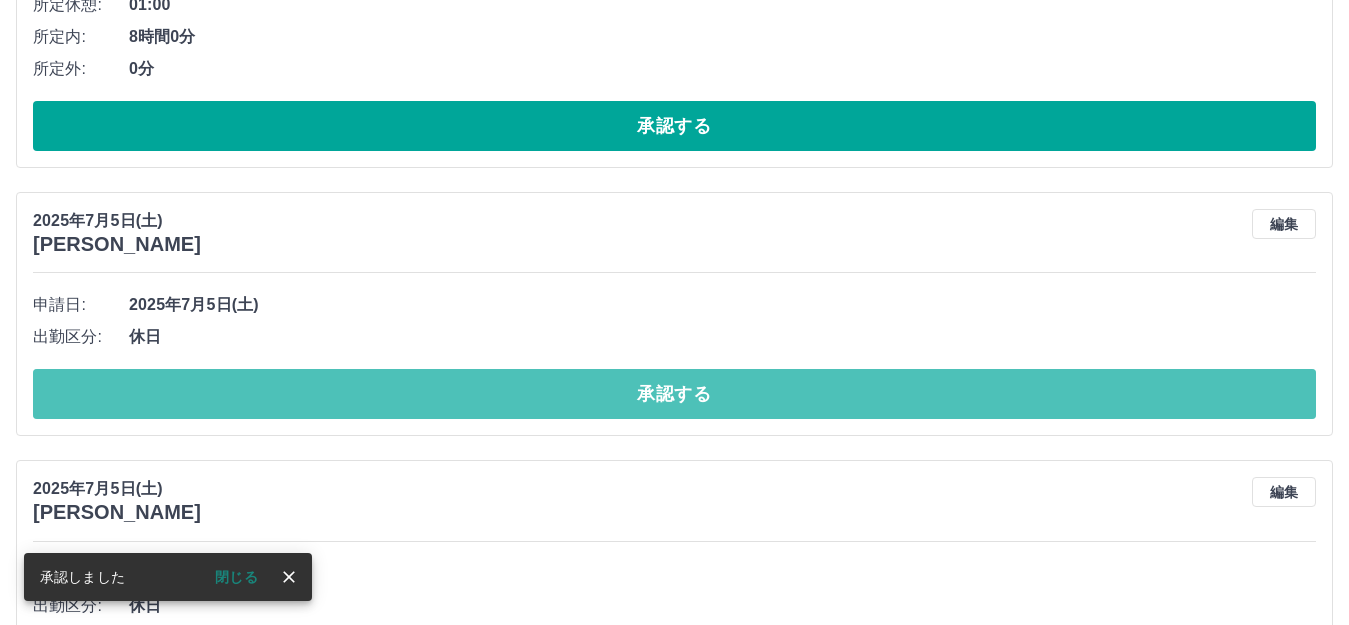 click on "承認する" at bounding box center [674, 394] 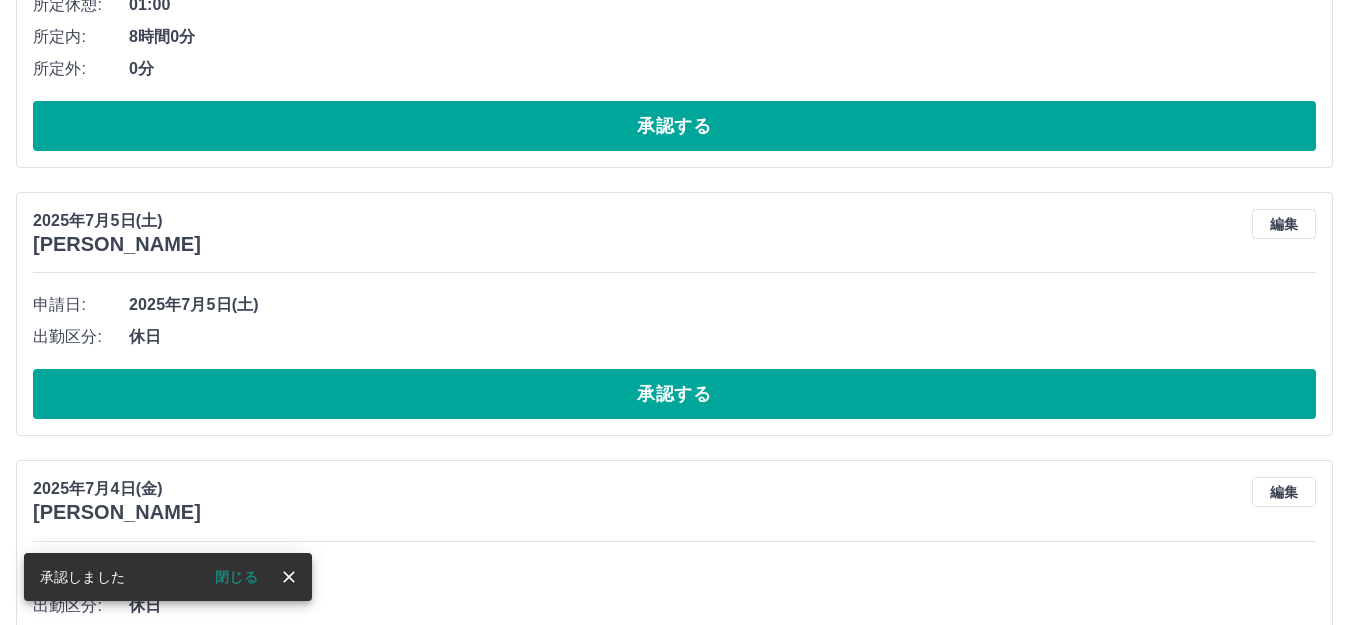 click on "承認する" at bounding box center [674, 394] 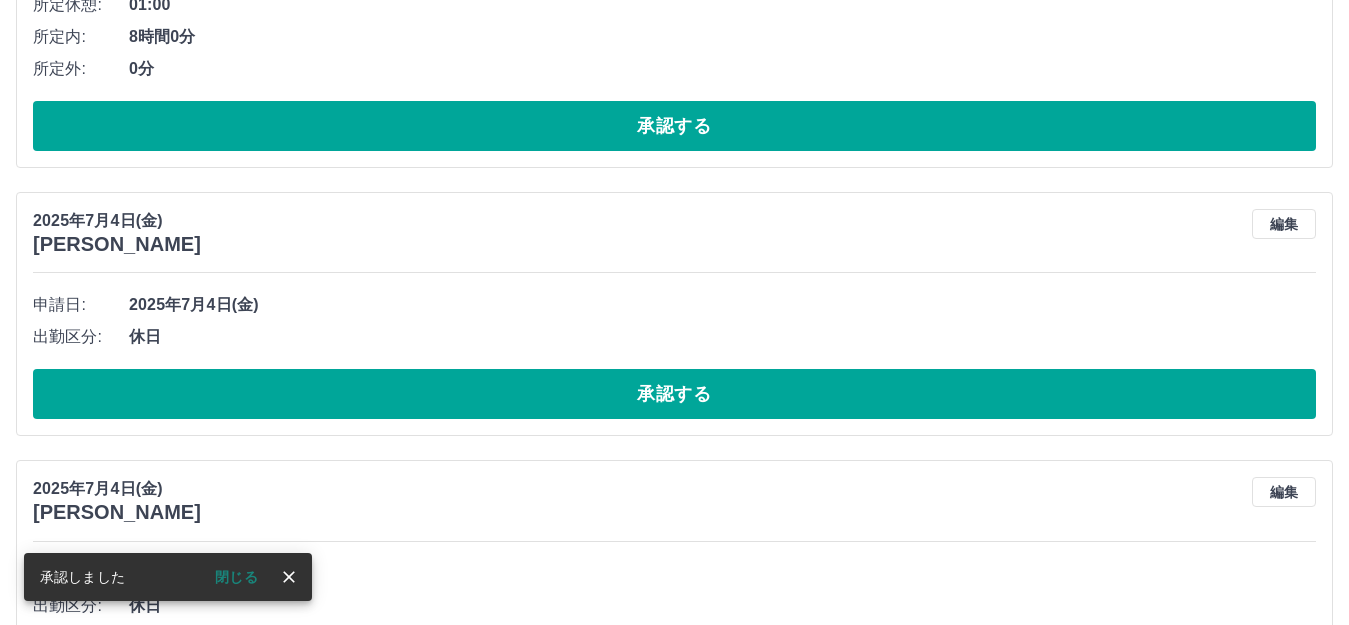 click on "承認する" at bounding box center (674, 394) 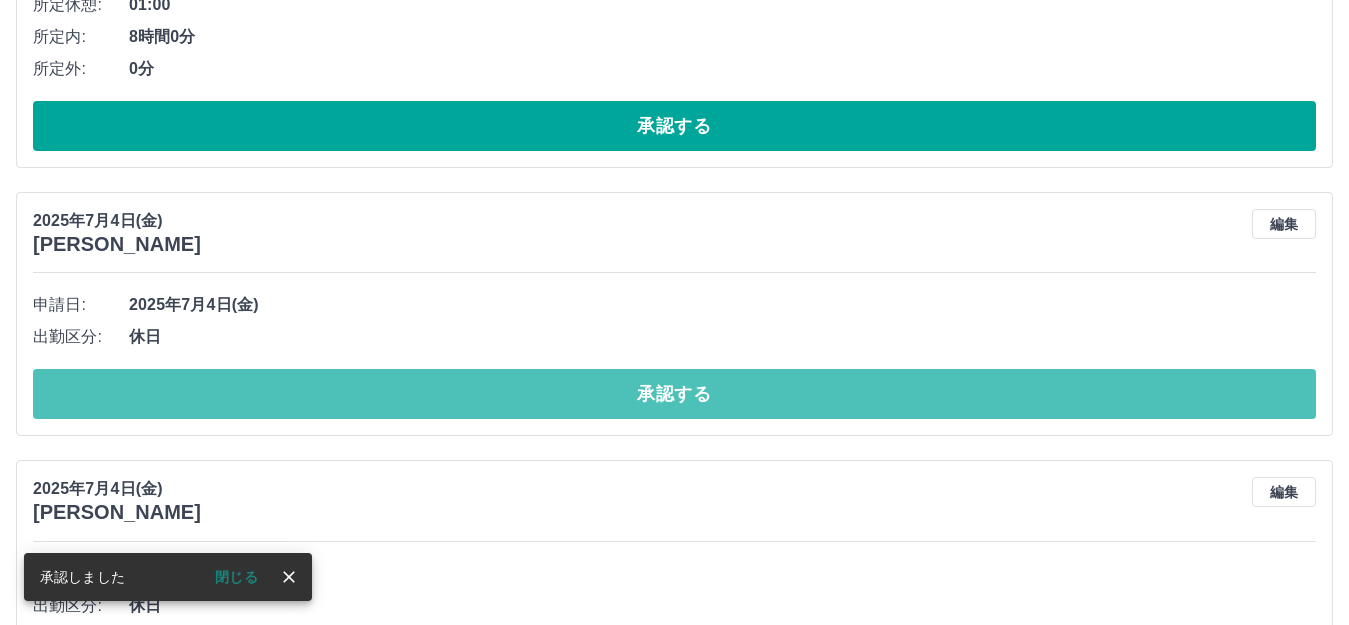 click on "承認する" at bounding box center [674, 394] 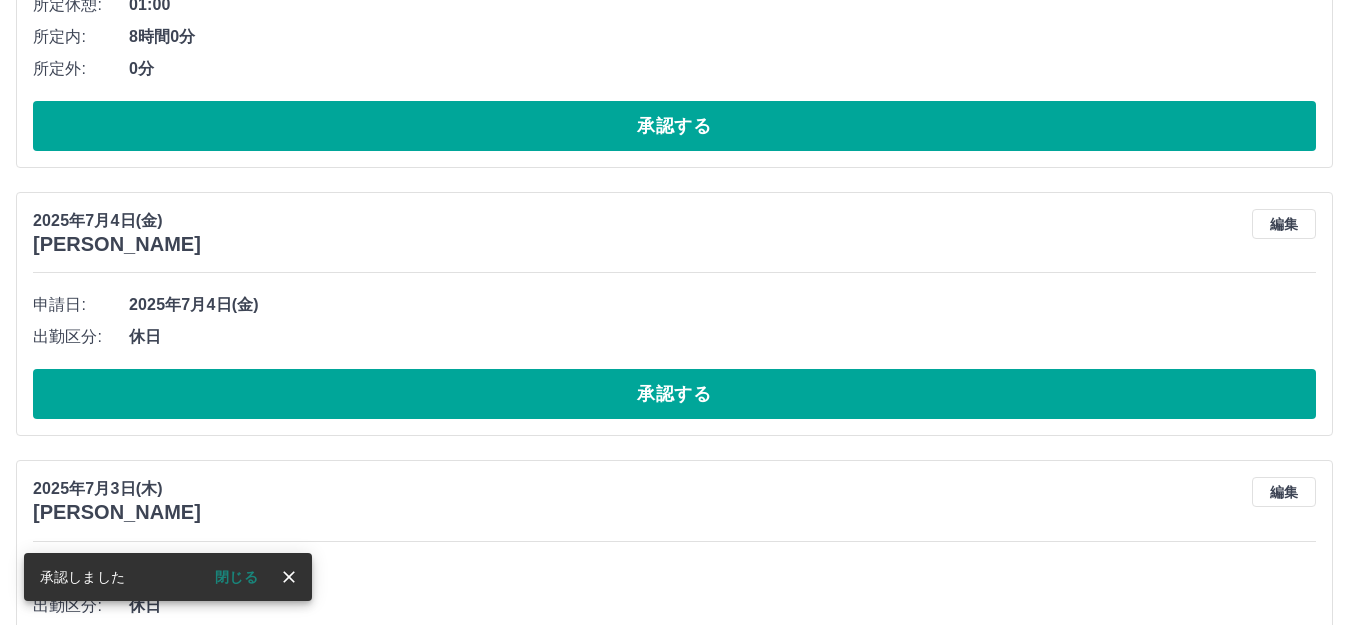 click on "承認する" at bounding box center (674, 394) 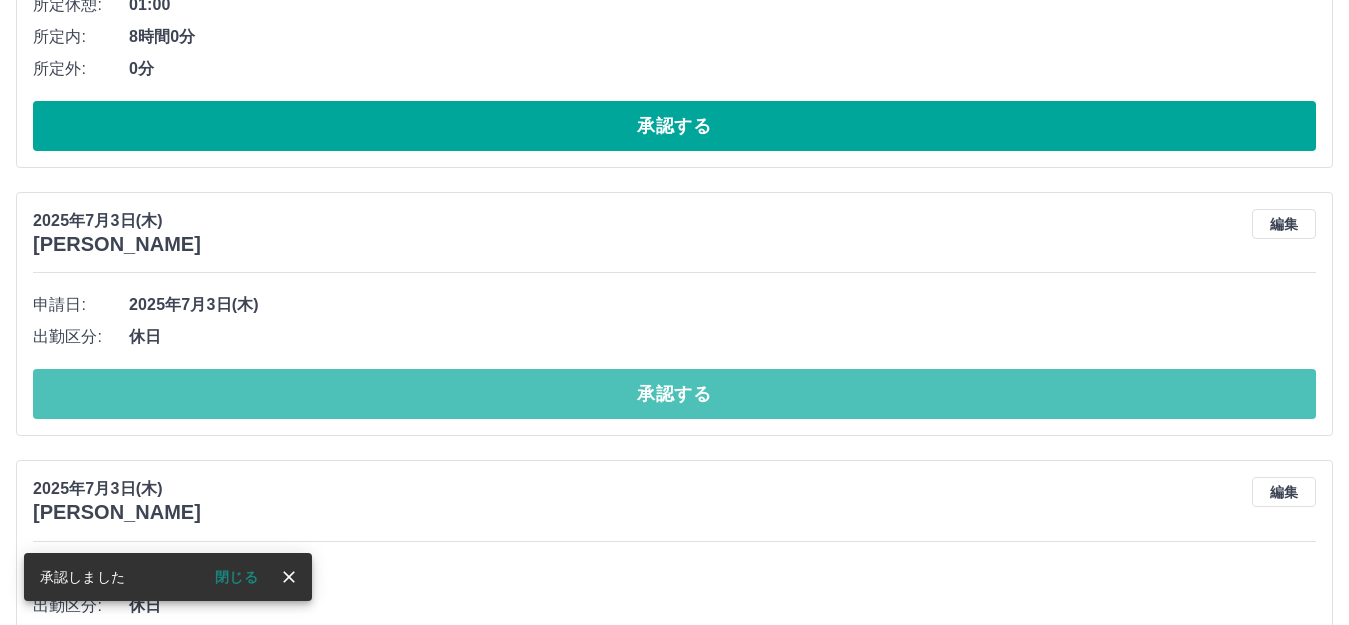 click on "承認する" at bounding box center (674, 394) 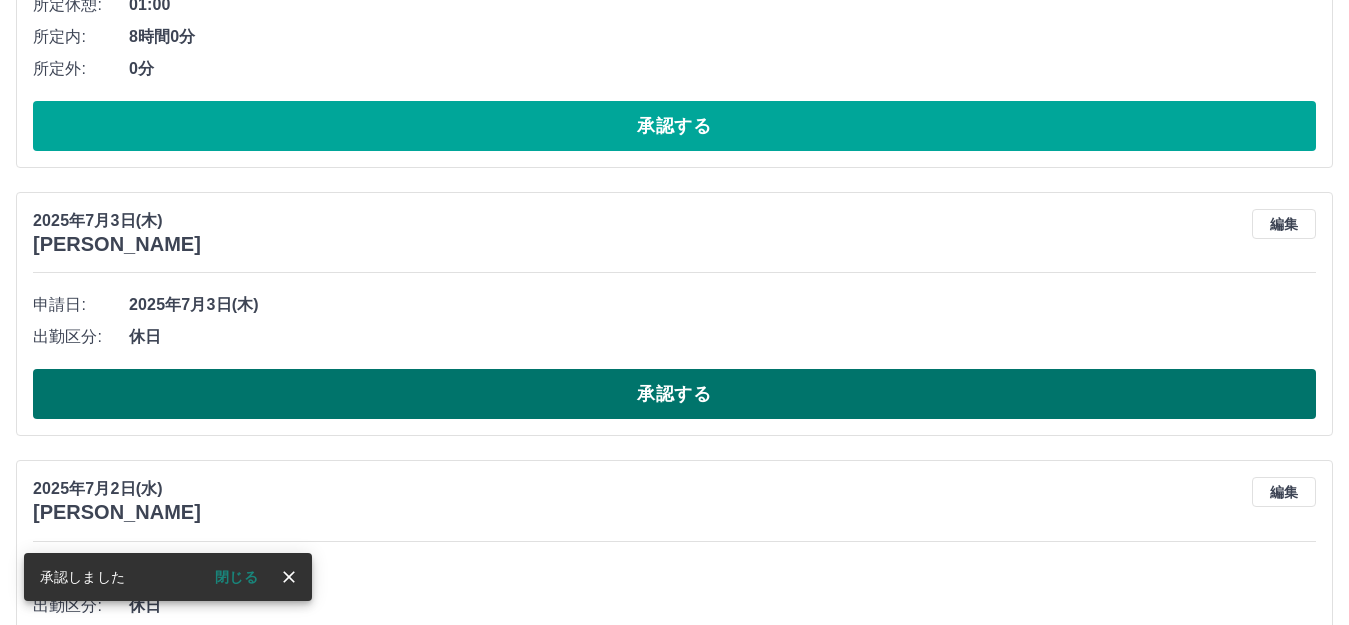 click on "承認する" at bounding box center [674, 394] 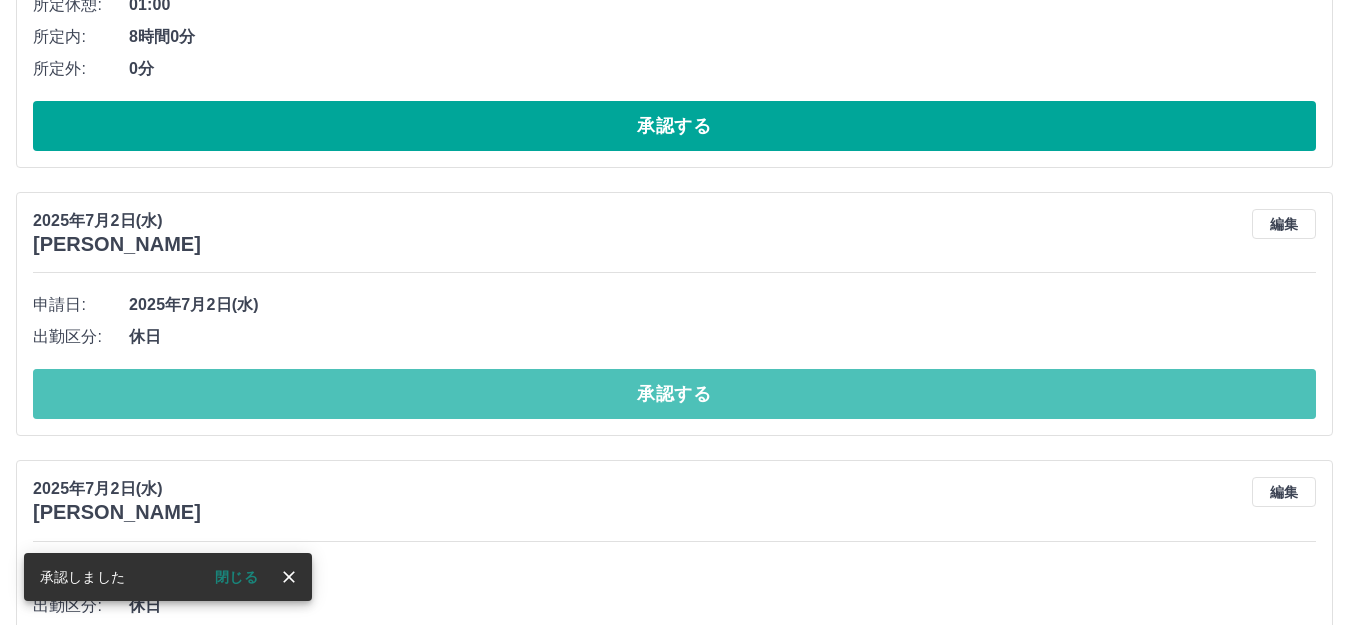 click on "承認する" at bounding box center (674, 394) 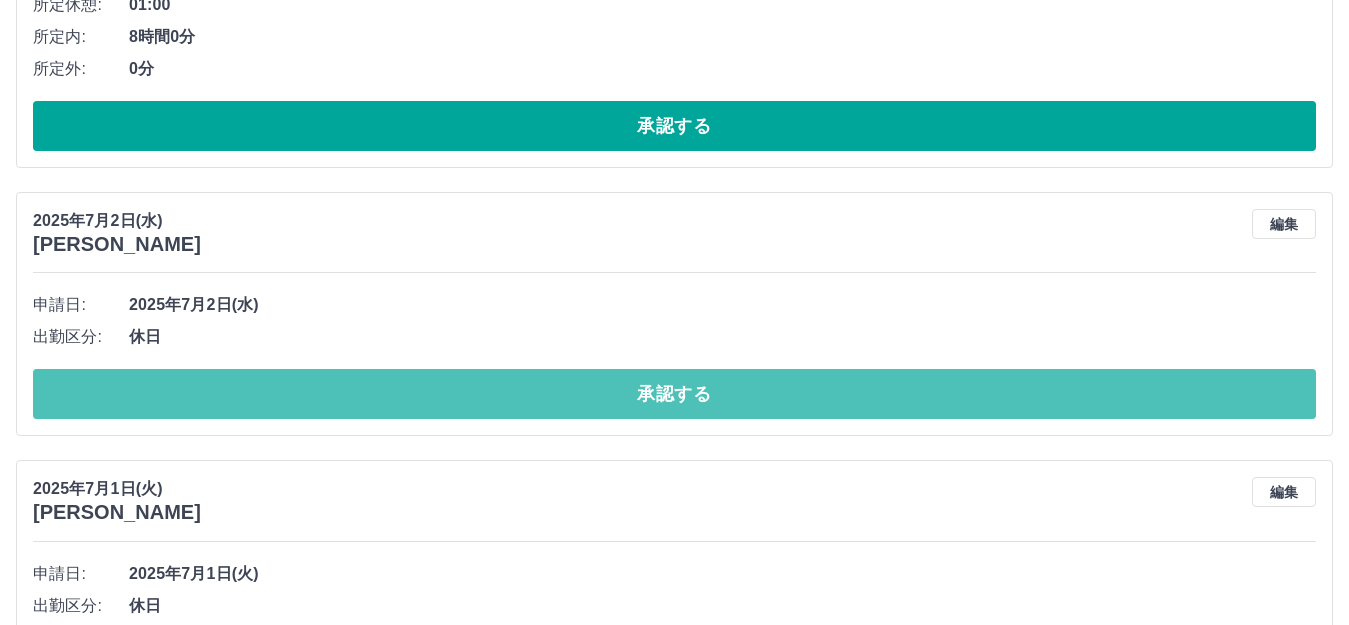 click on "承認する" at bounding box center (674, 394) 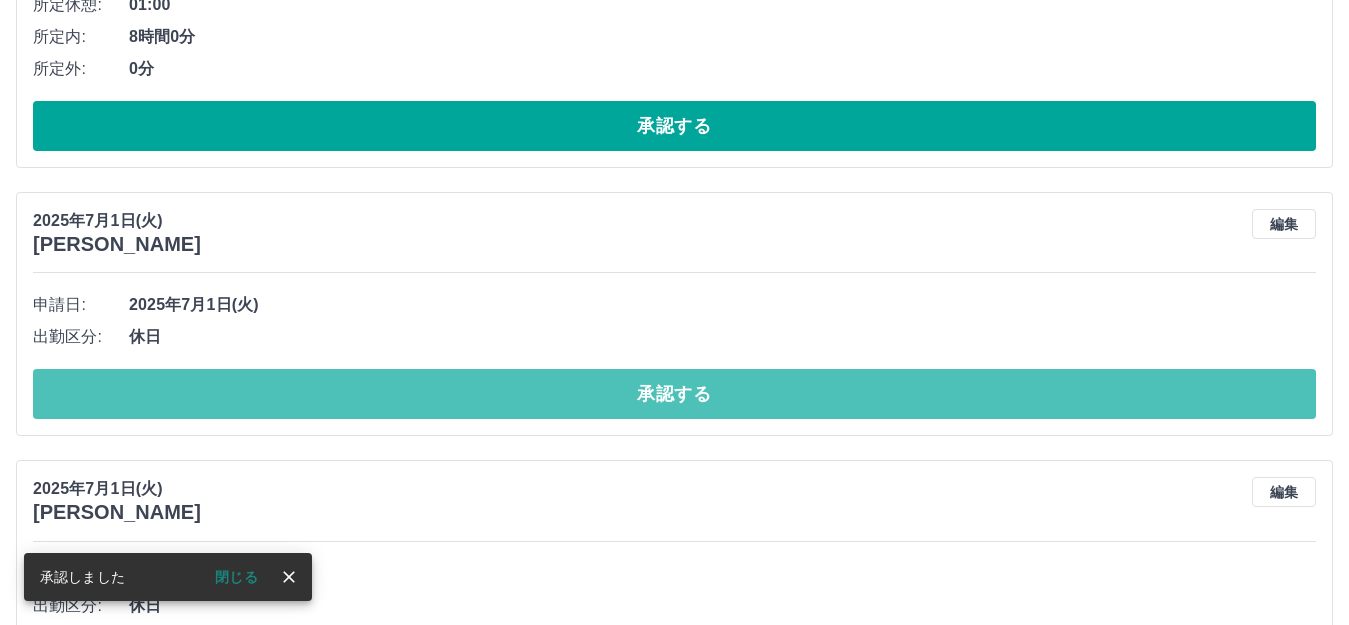 click on "承認する" at bounding box center (674, 394) 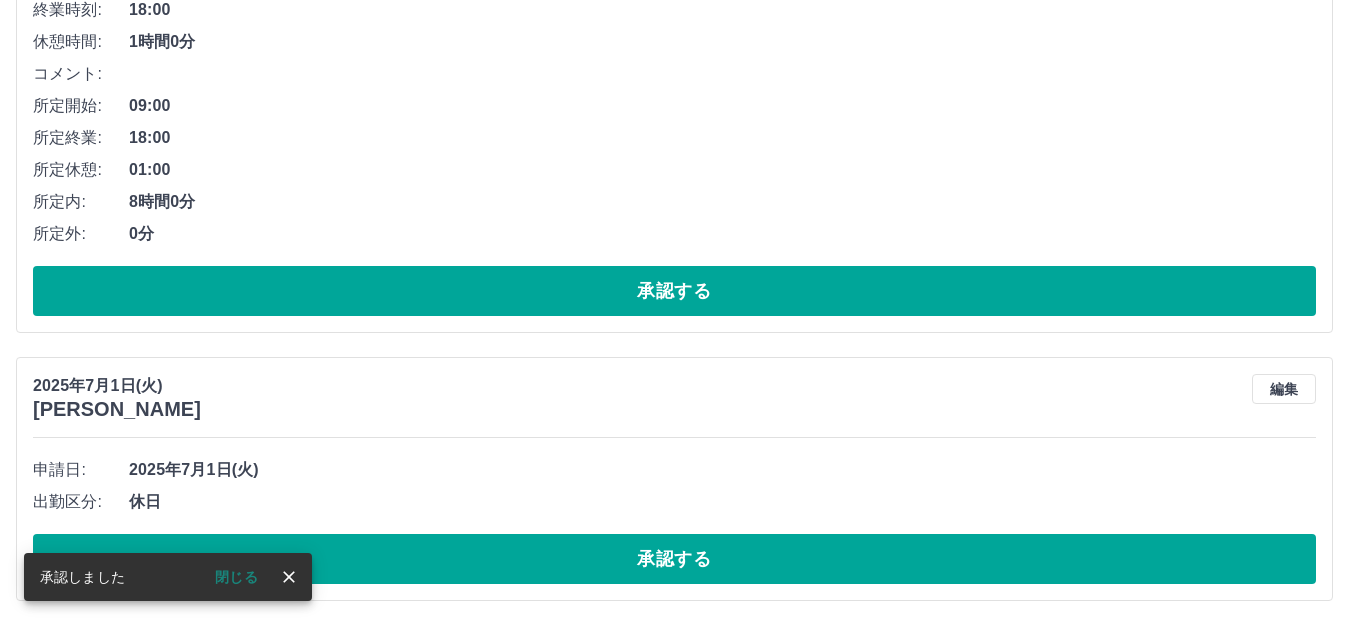 scroll, scrollTop: 437, scrollLeft: 0, axis: vertical 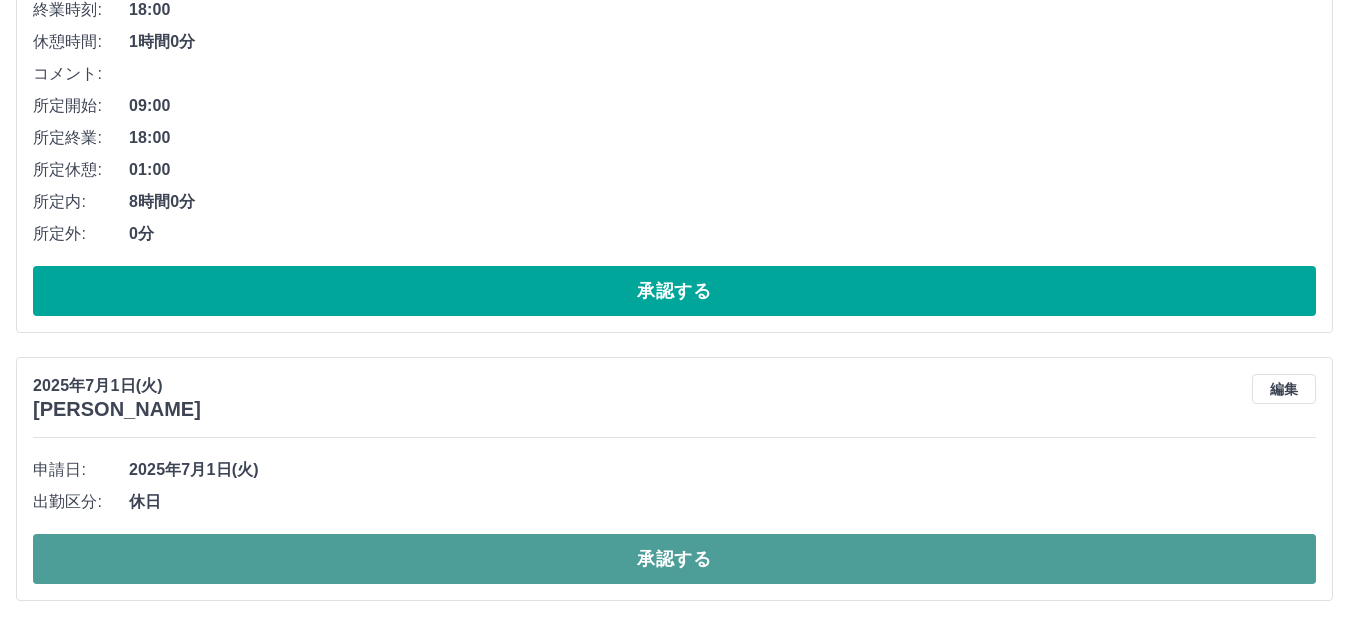 click on "承認する" at bounding box center (674, 559) 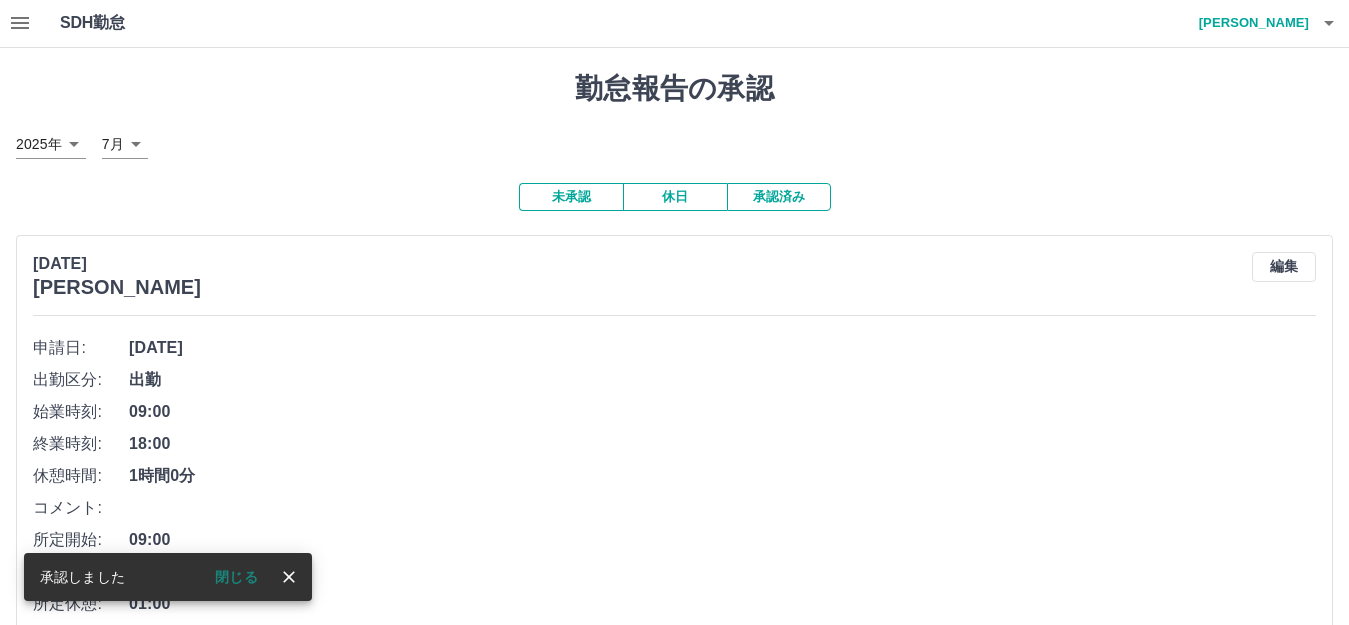 scroll, scrollTop: 0, scrollLeft: 0, axis: both 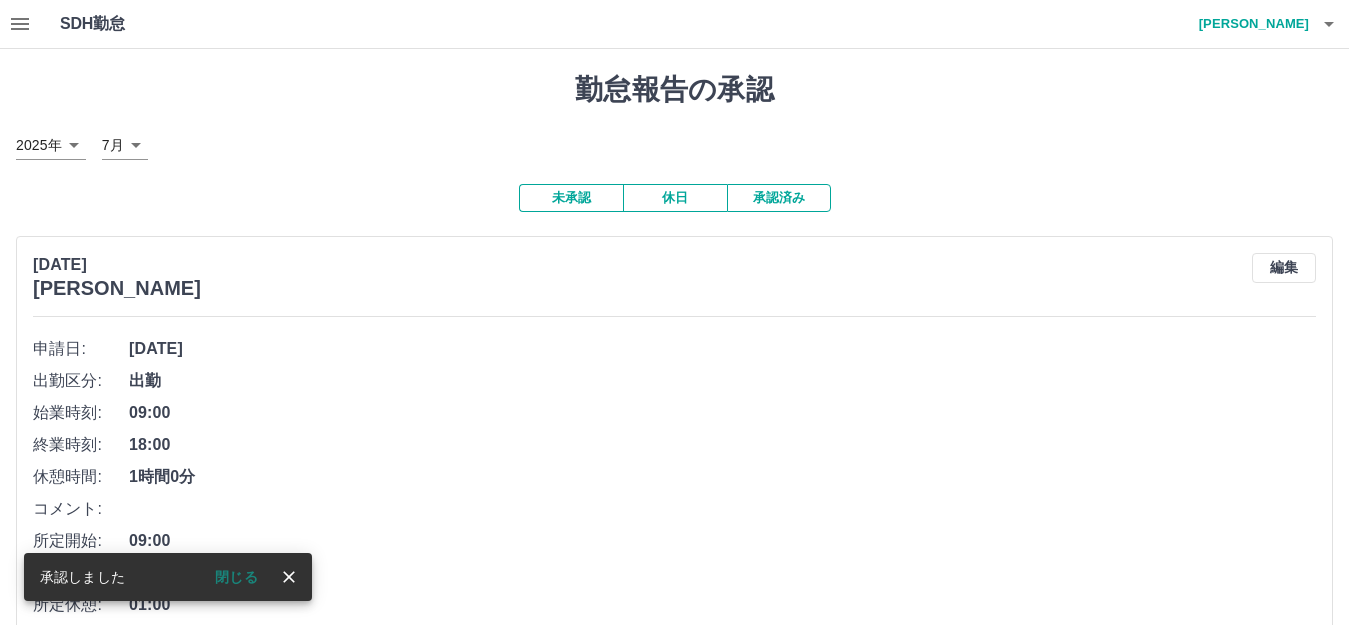 click on "承認済み" at bounding box center (779, 198) 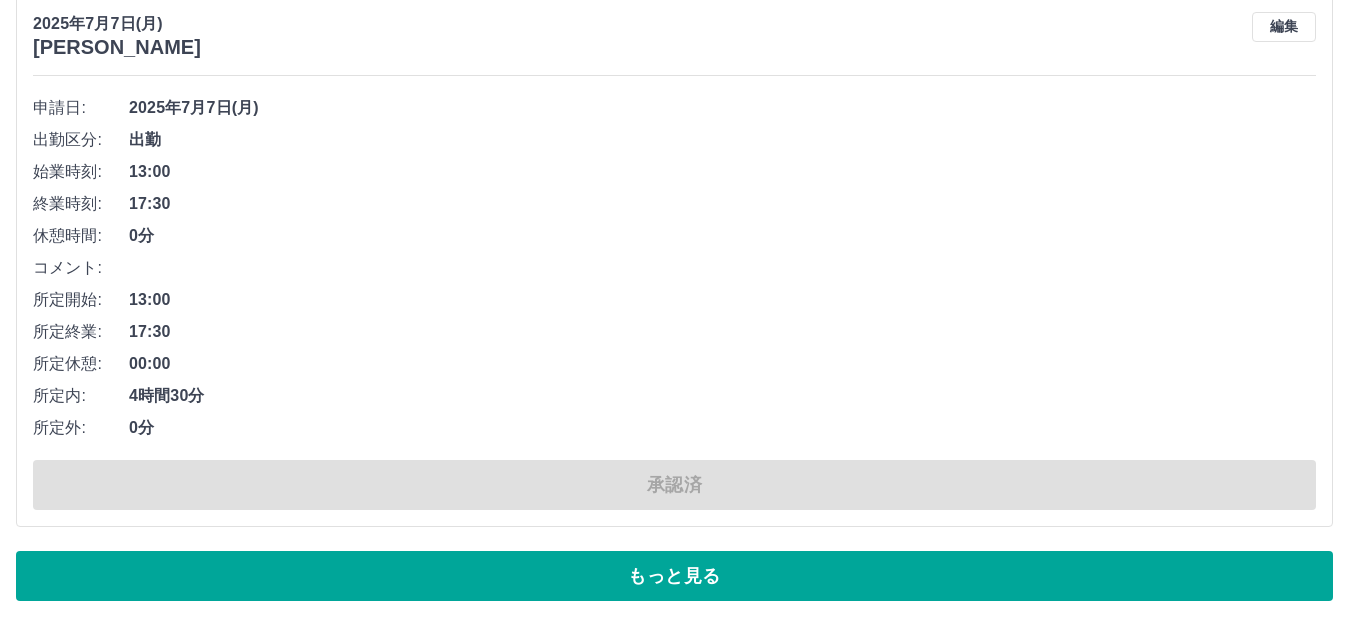 scroll, scrollTop: 13595, scrollLeft: 0, axis: vertical 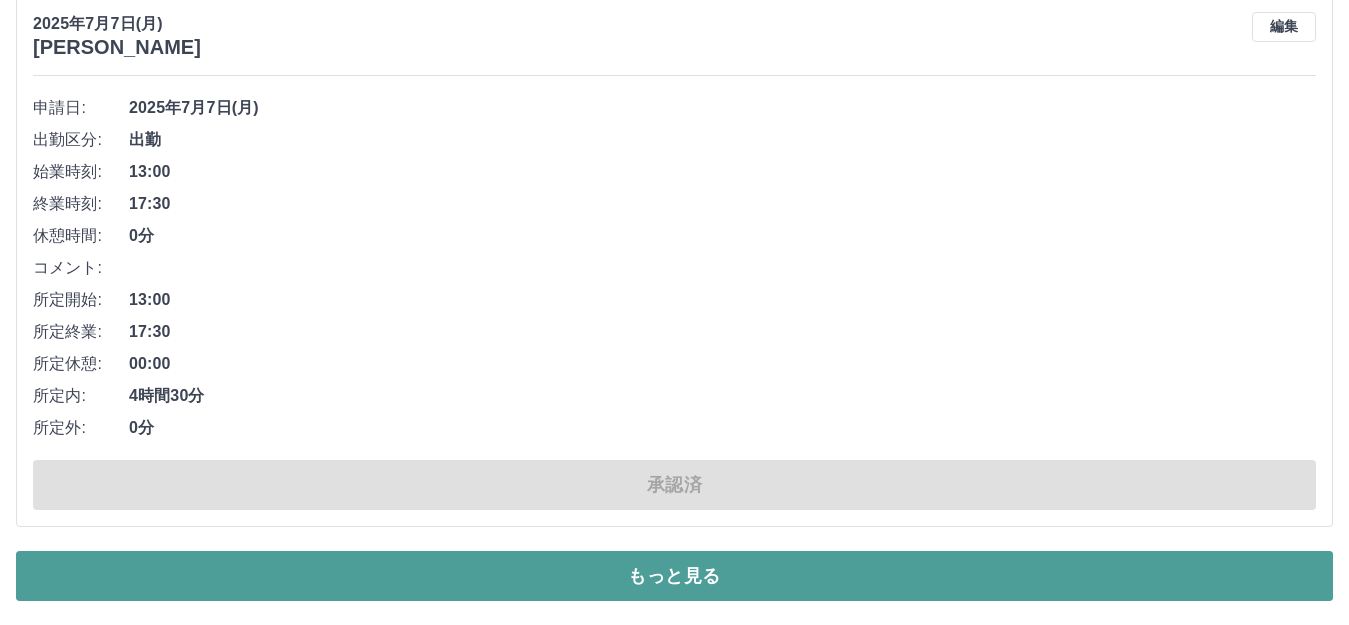 click on "もっと見る" at bounding box center [674, 576] 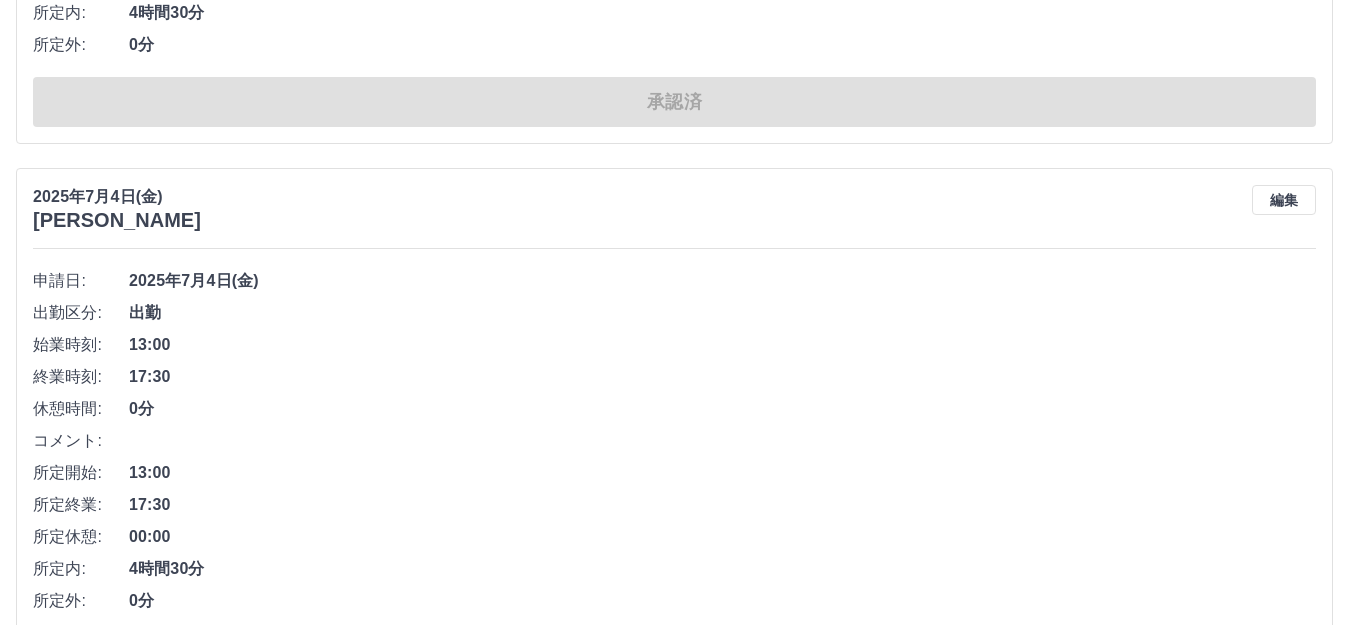 scroll, scrollTop: 24143, scrollLeft: 0, axis: vertical 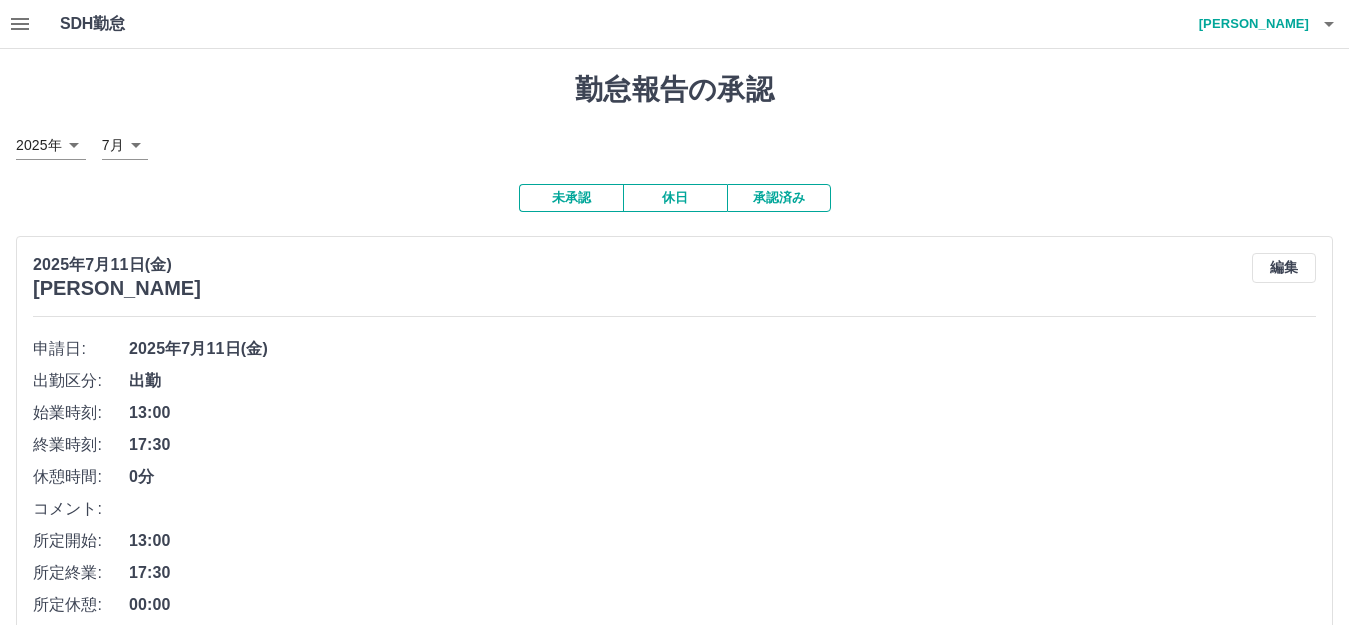 click 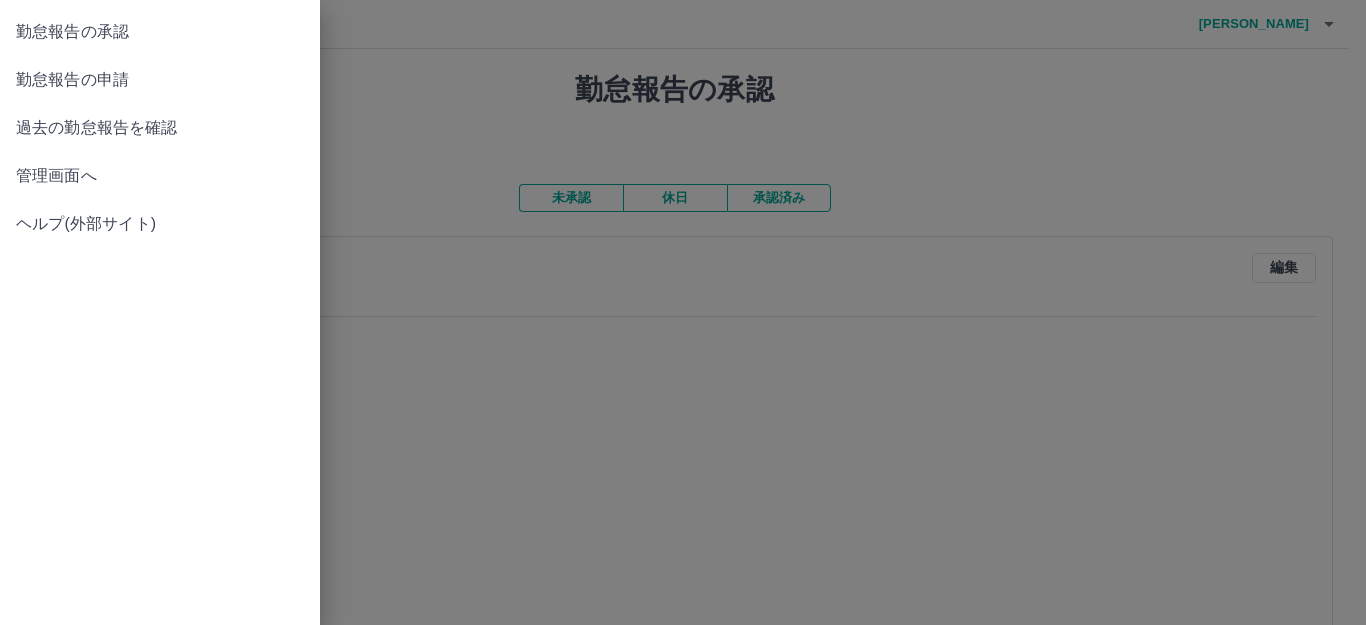 click on "勤怠報告の承認" at bounding box center [160, 32] 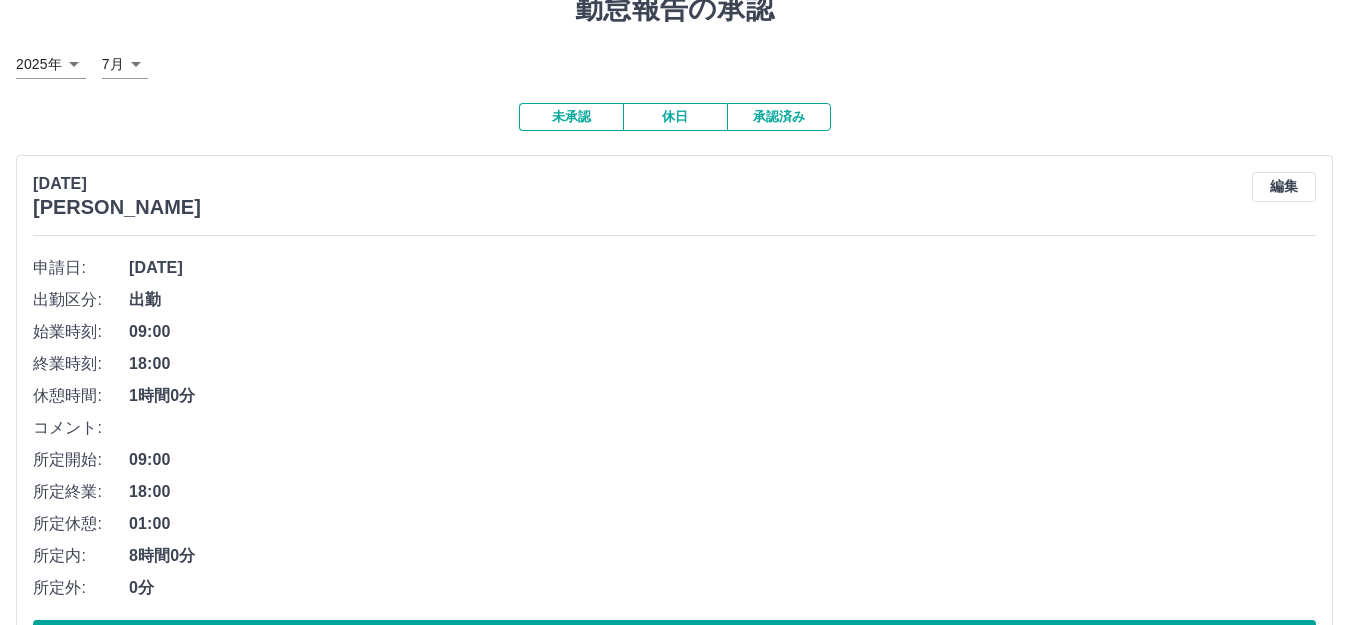scroll, scrollTop: 0, scrollLeft: 0, axis: both 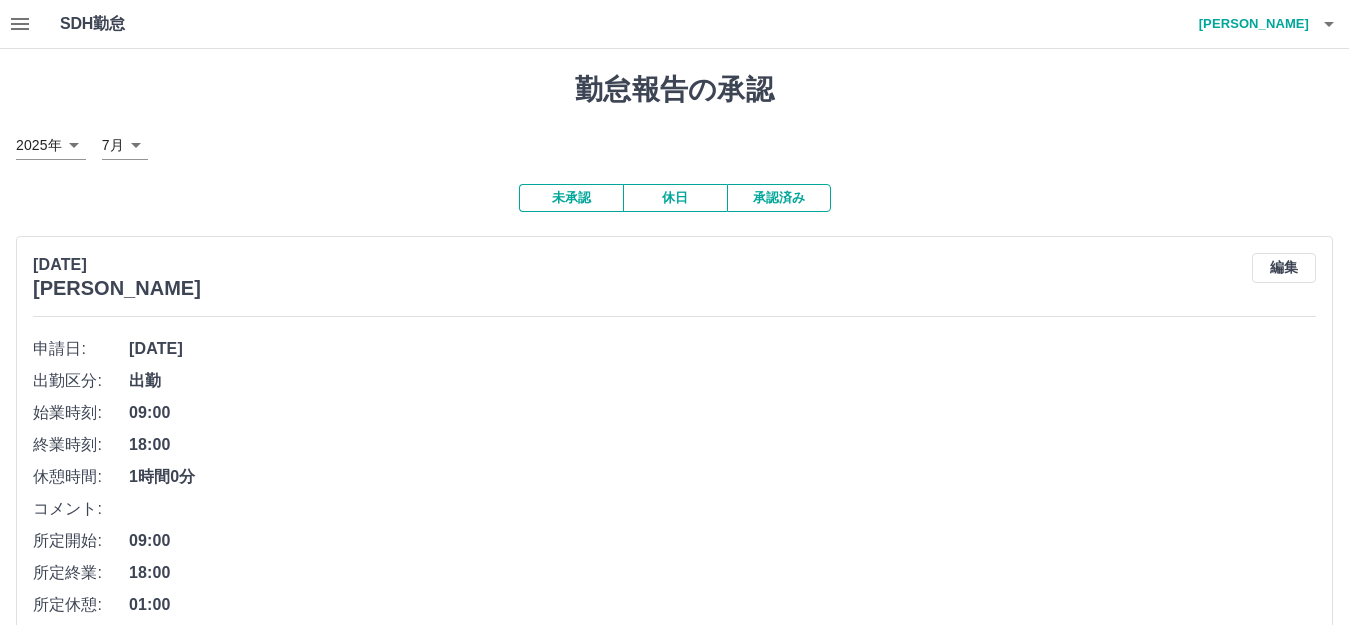 click on "承認済み" at bounding box center [779, 198] 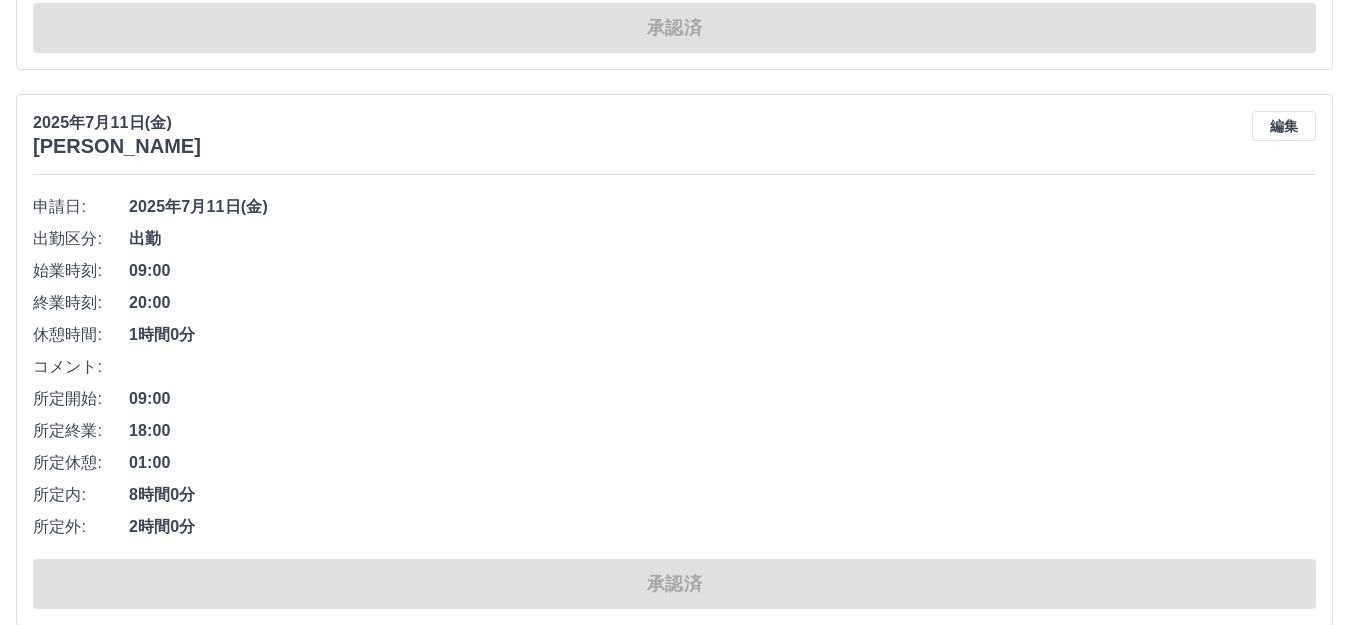 scroll, scrollTop: 2400, scrollLeft: 0, axis: vertical 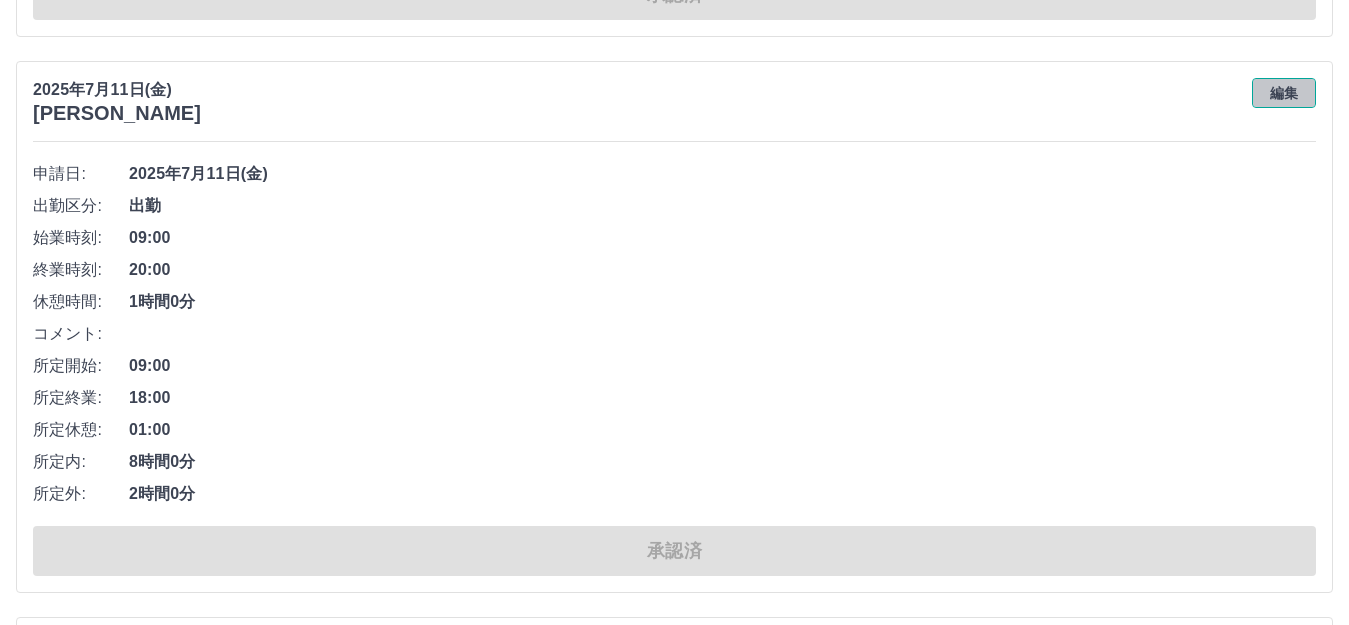 click on "編集" at bounding box center [1284, 93] 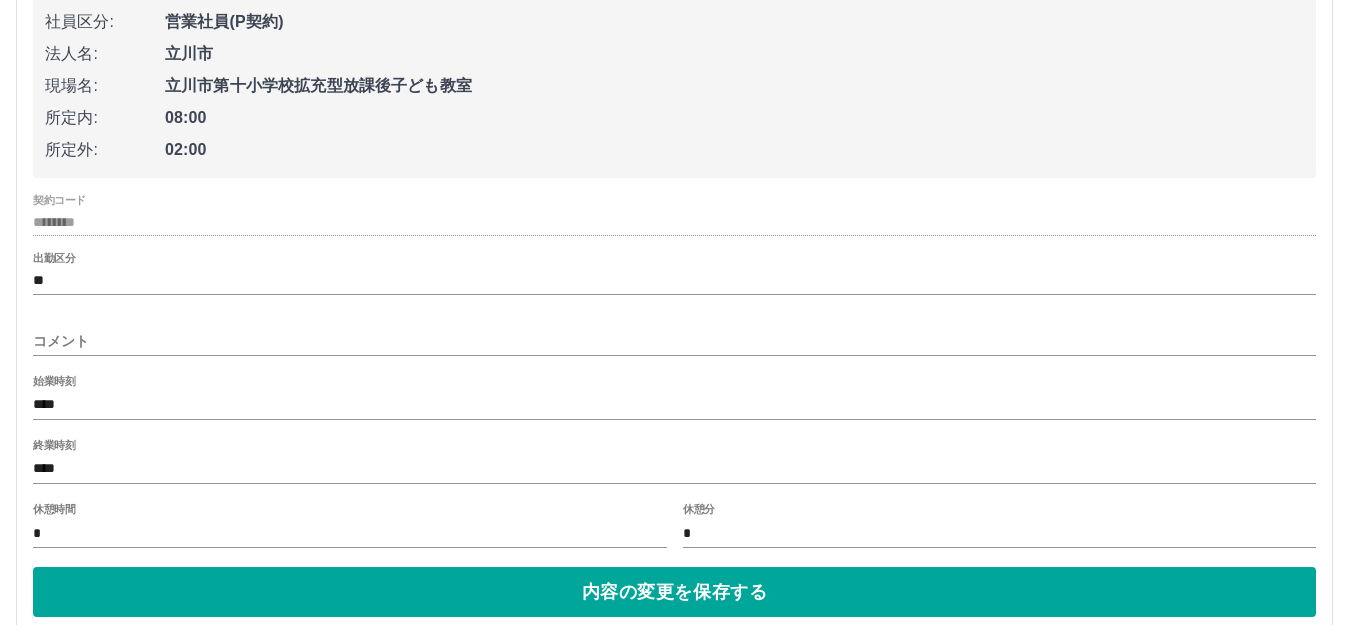 scroll, scrollTop: 2600, scrollLeft: 0, axis: vertical 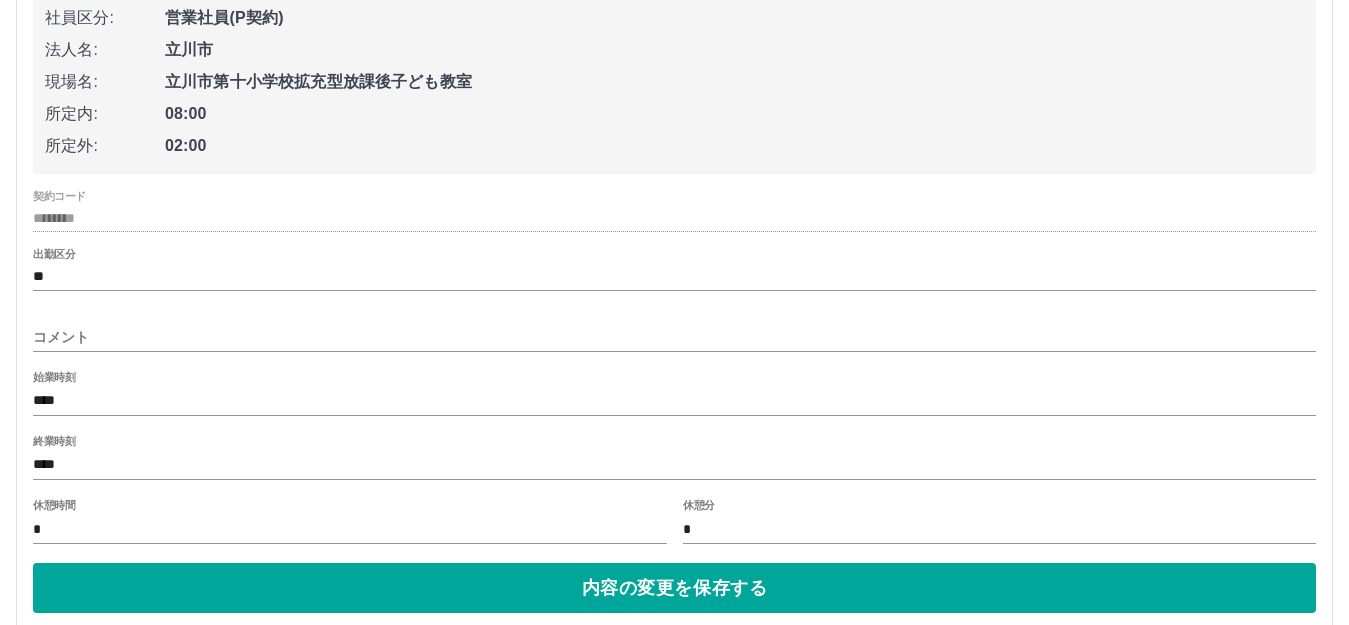 click on "コメント" at bounding box center (674, 337) 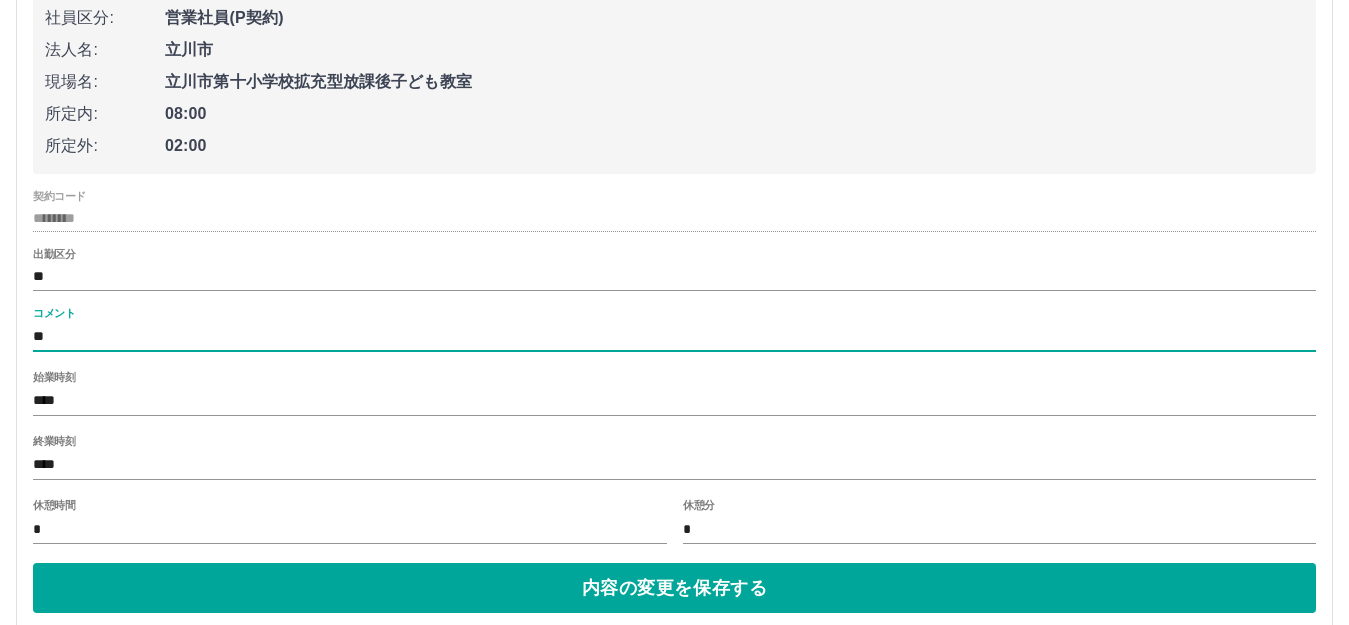 type on "*" 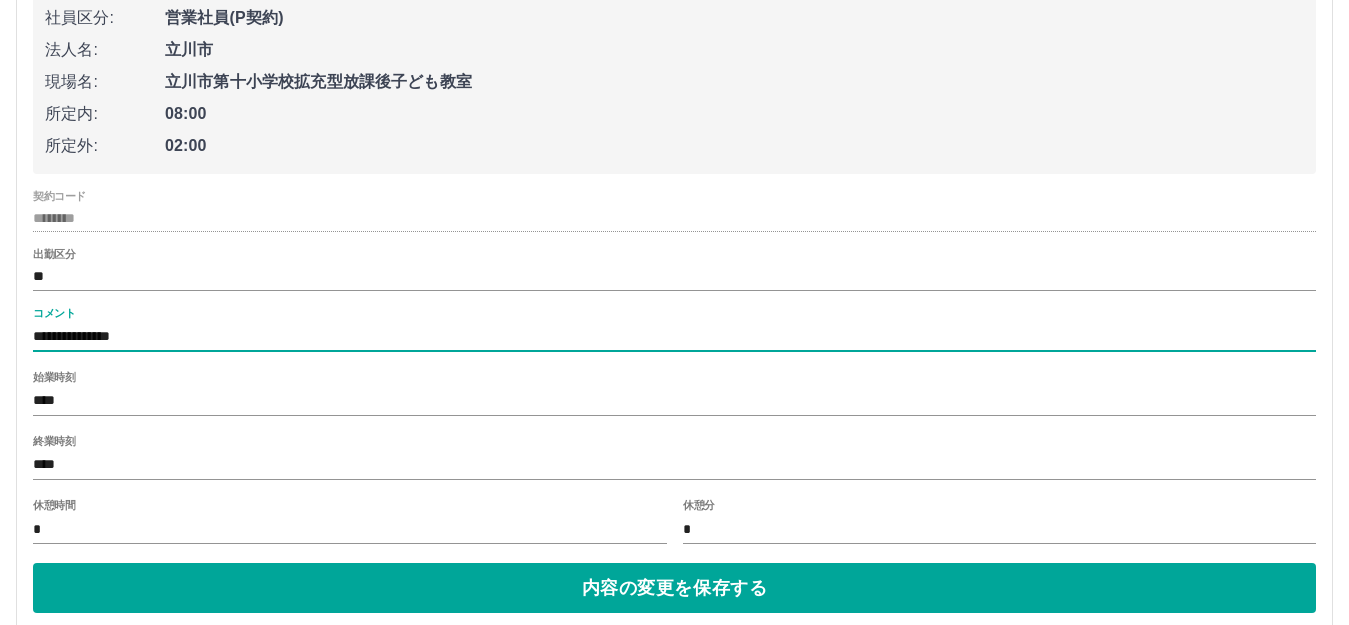 type on "**********" 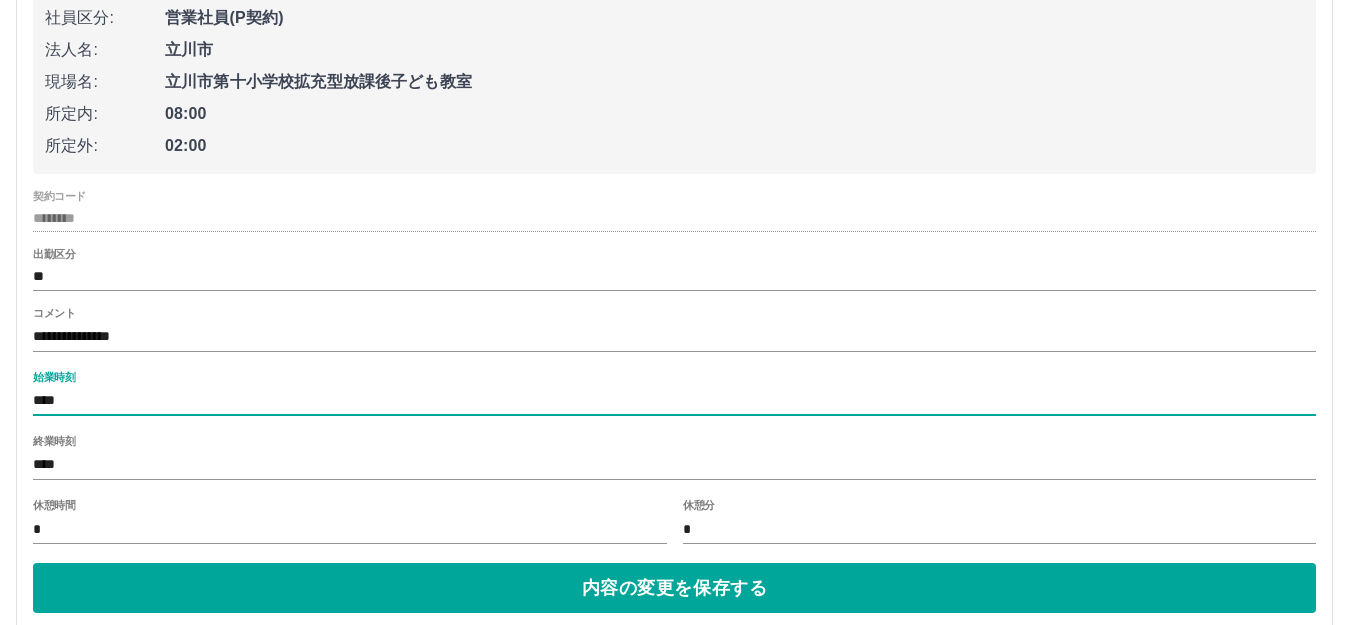 click on "**********" at bounding box center (674, 337) 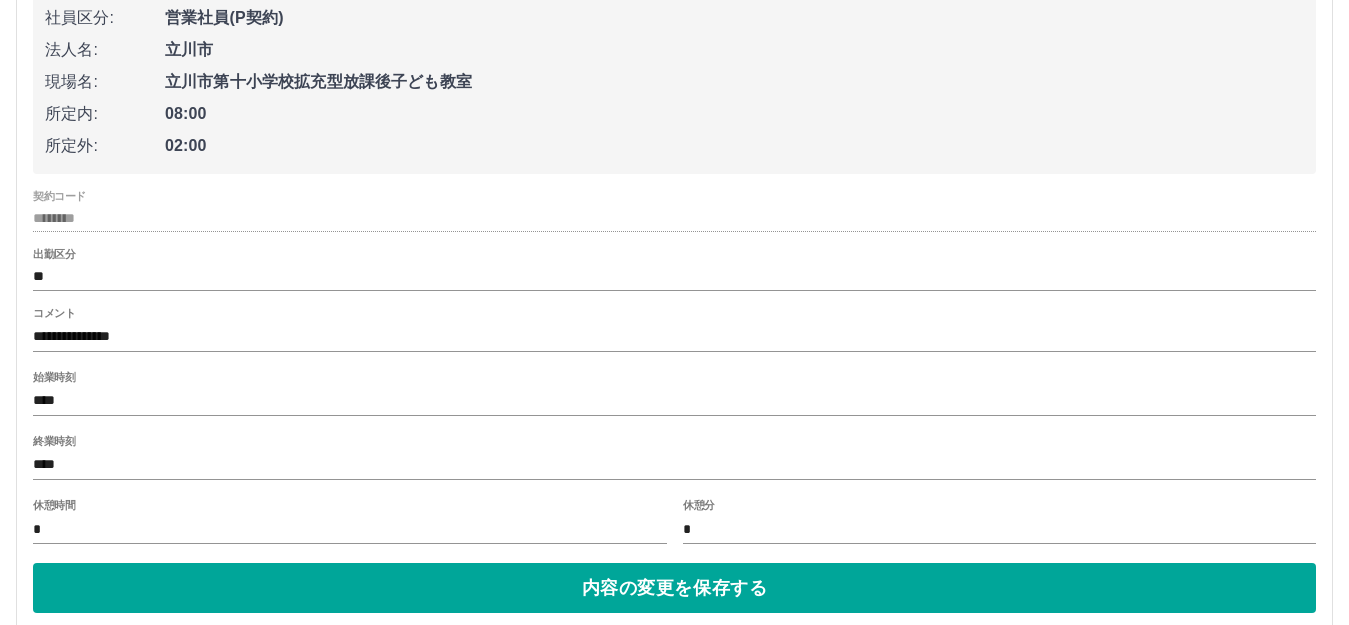 click on "始業時刻 ****" at bounding box center (674, 395) 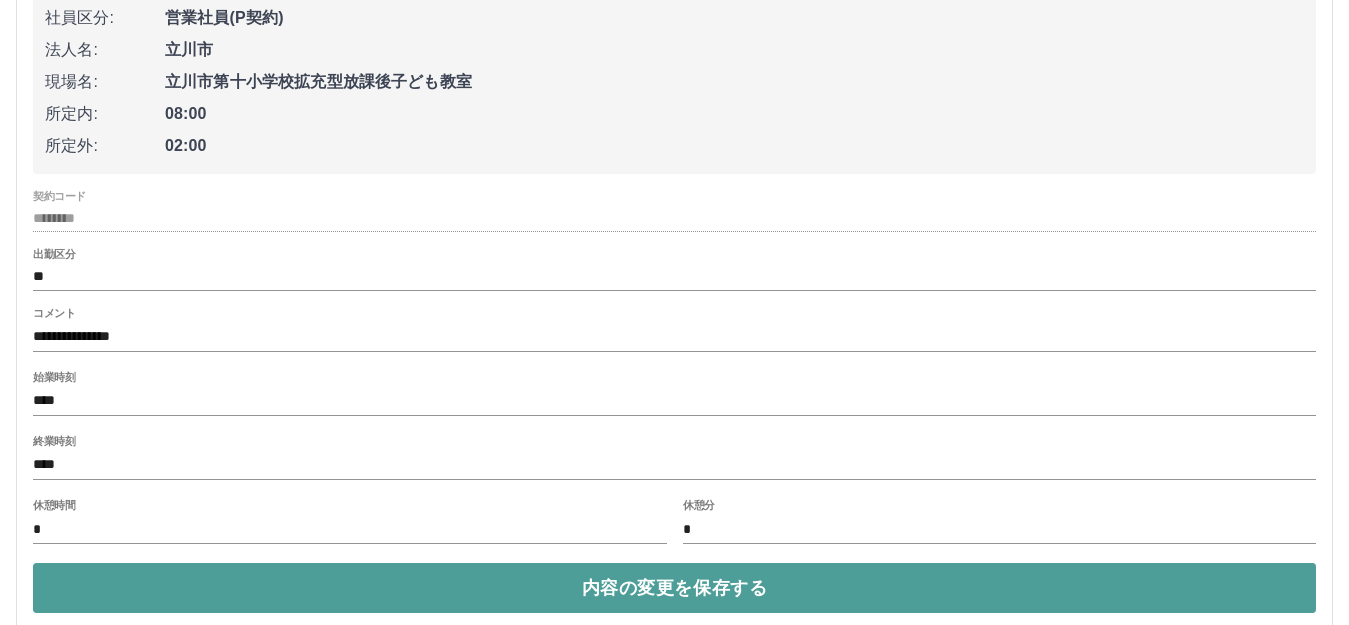 click on "内容の変更を保存する" at bounding box center (674, 588) 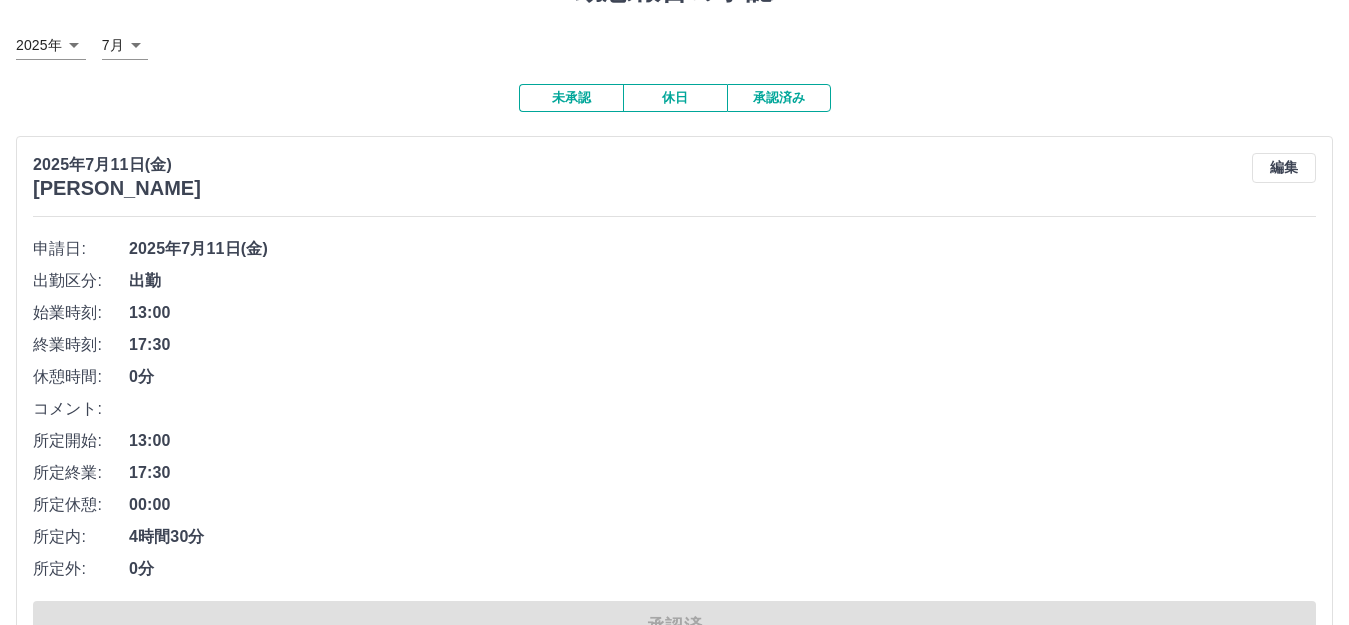 scroll, scrollTop: 0, scrollLeft: 0, axis: both 